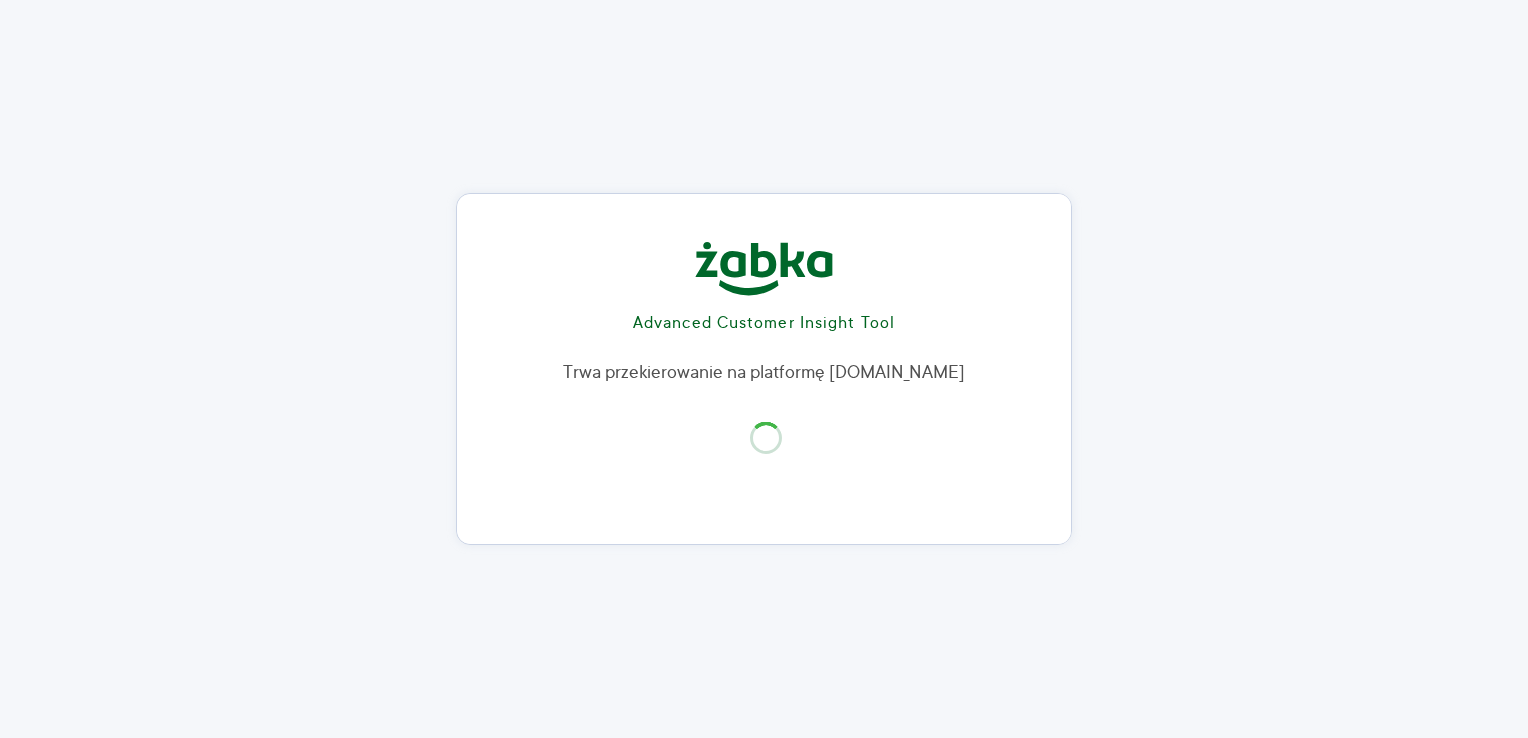 scroll, scrollTop: 0, scrollLeft: 0, axis: both 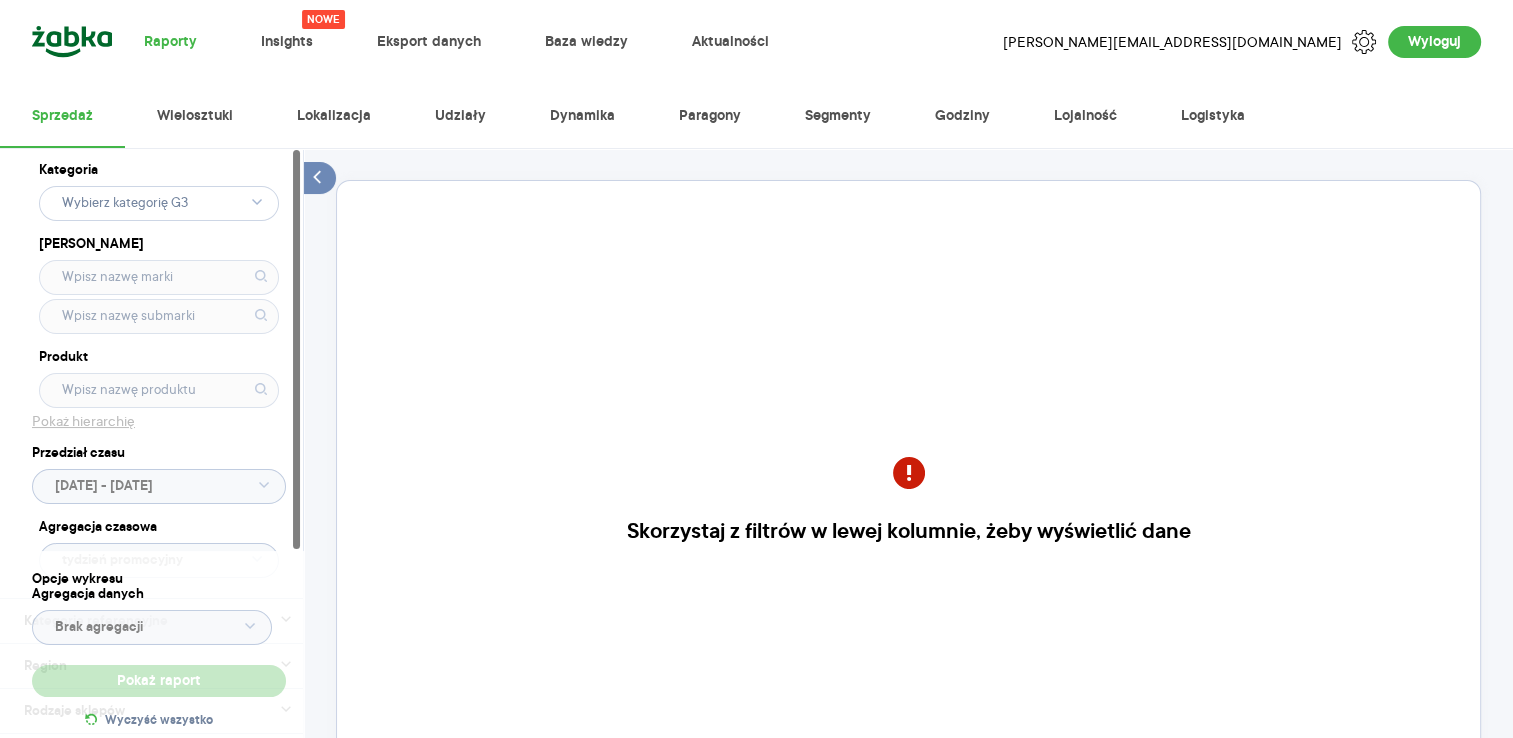 click 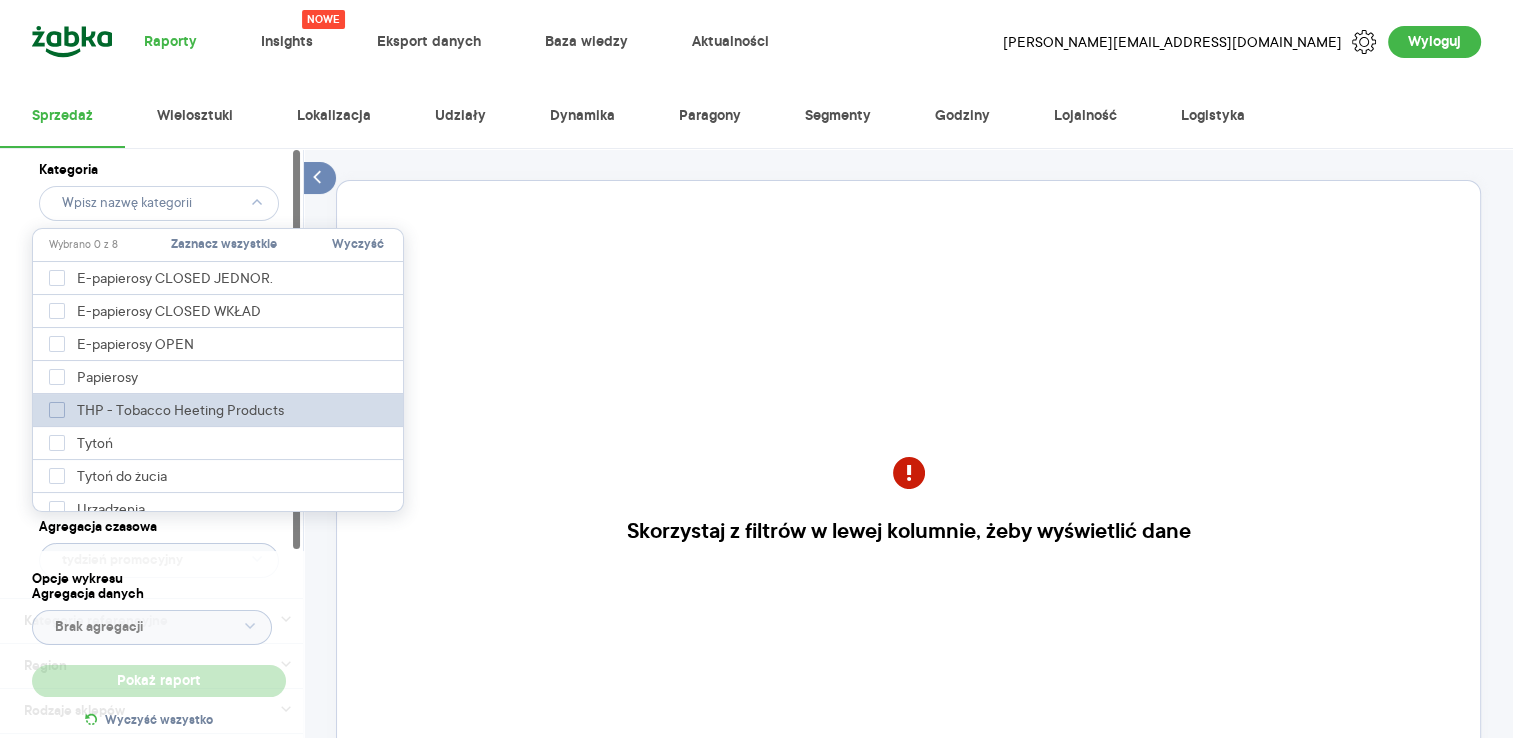 click on "THP - Tobacco Heeting Products" at bounding box center (186, 410) 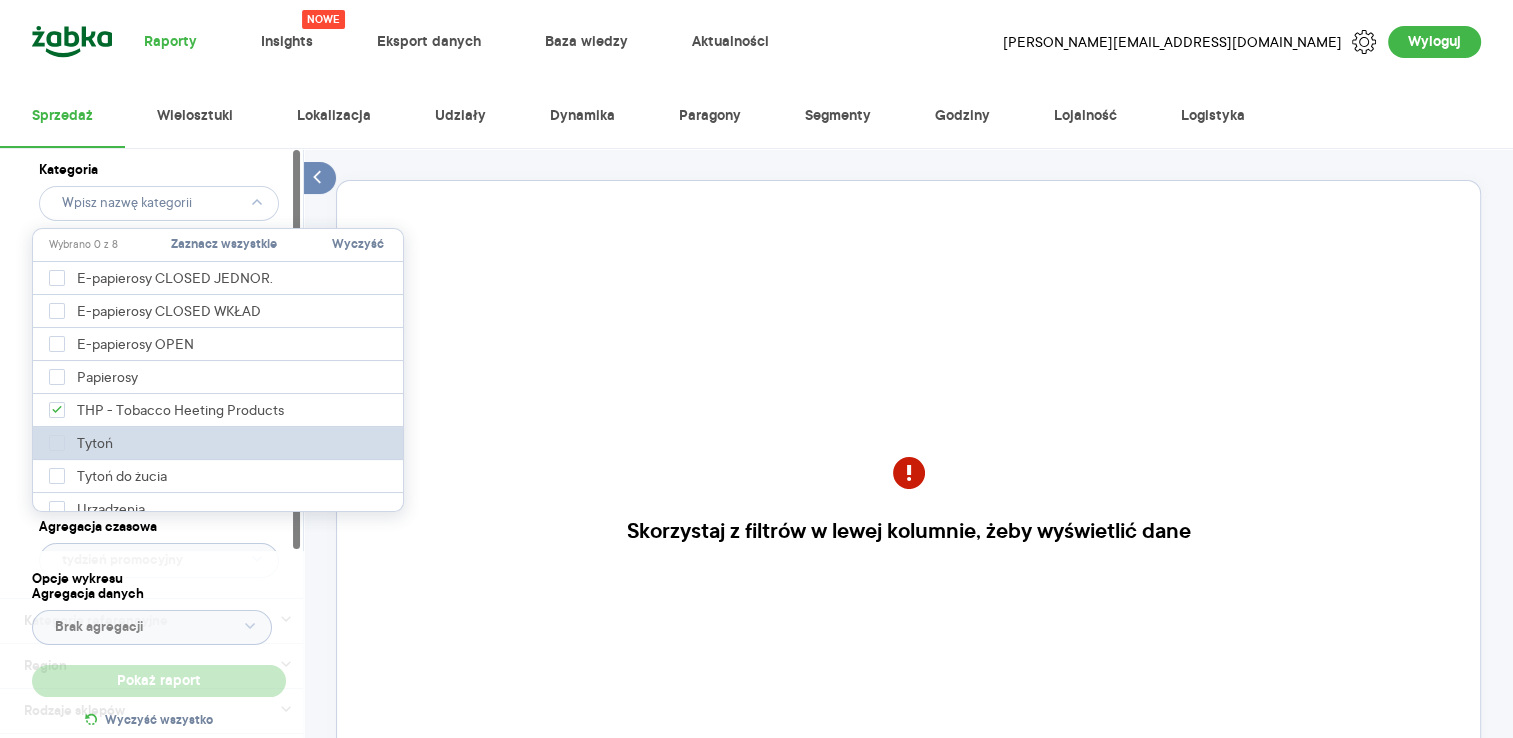 type on "Pobieranie" 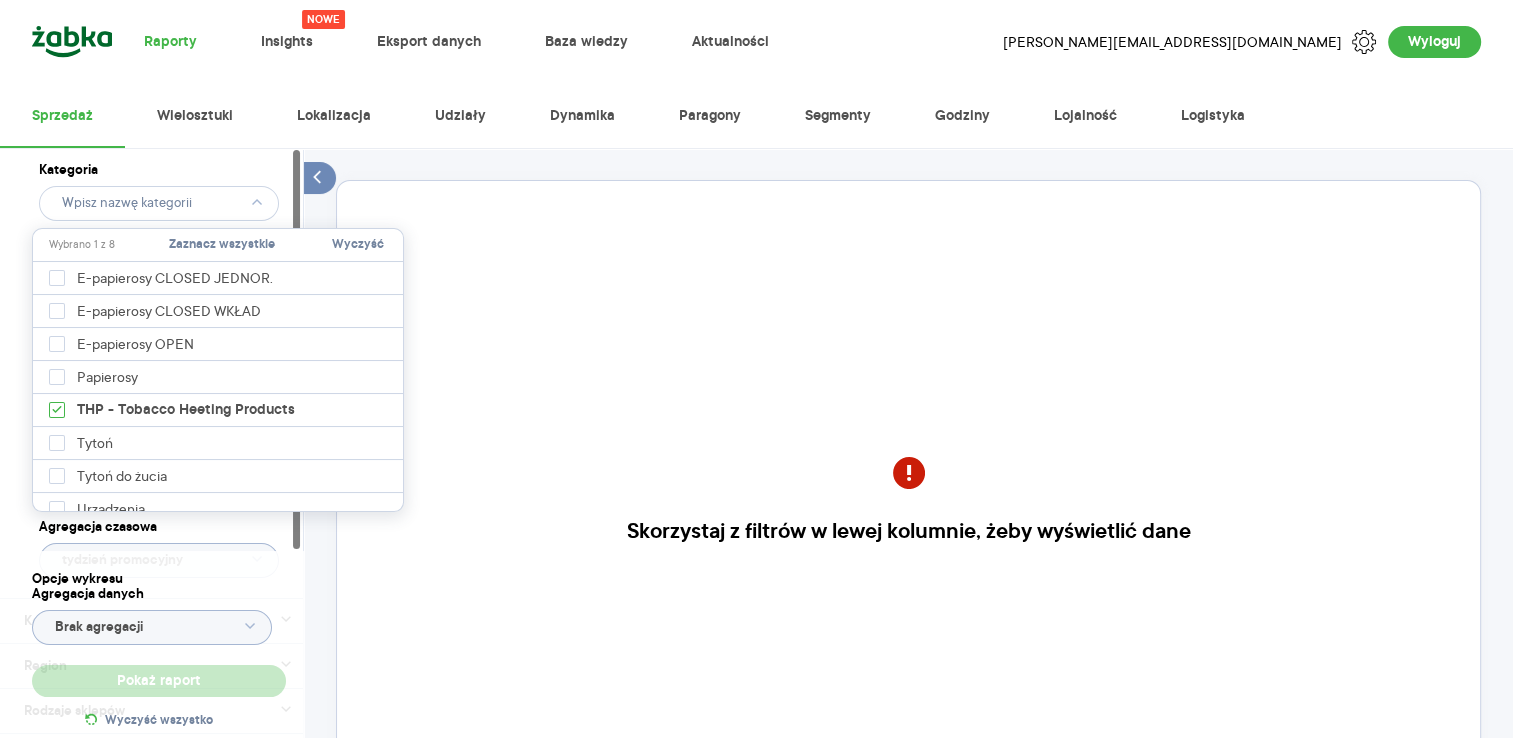 type 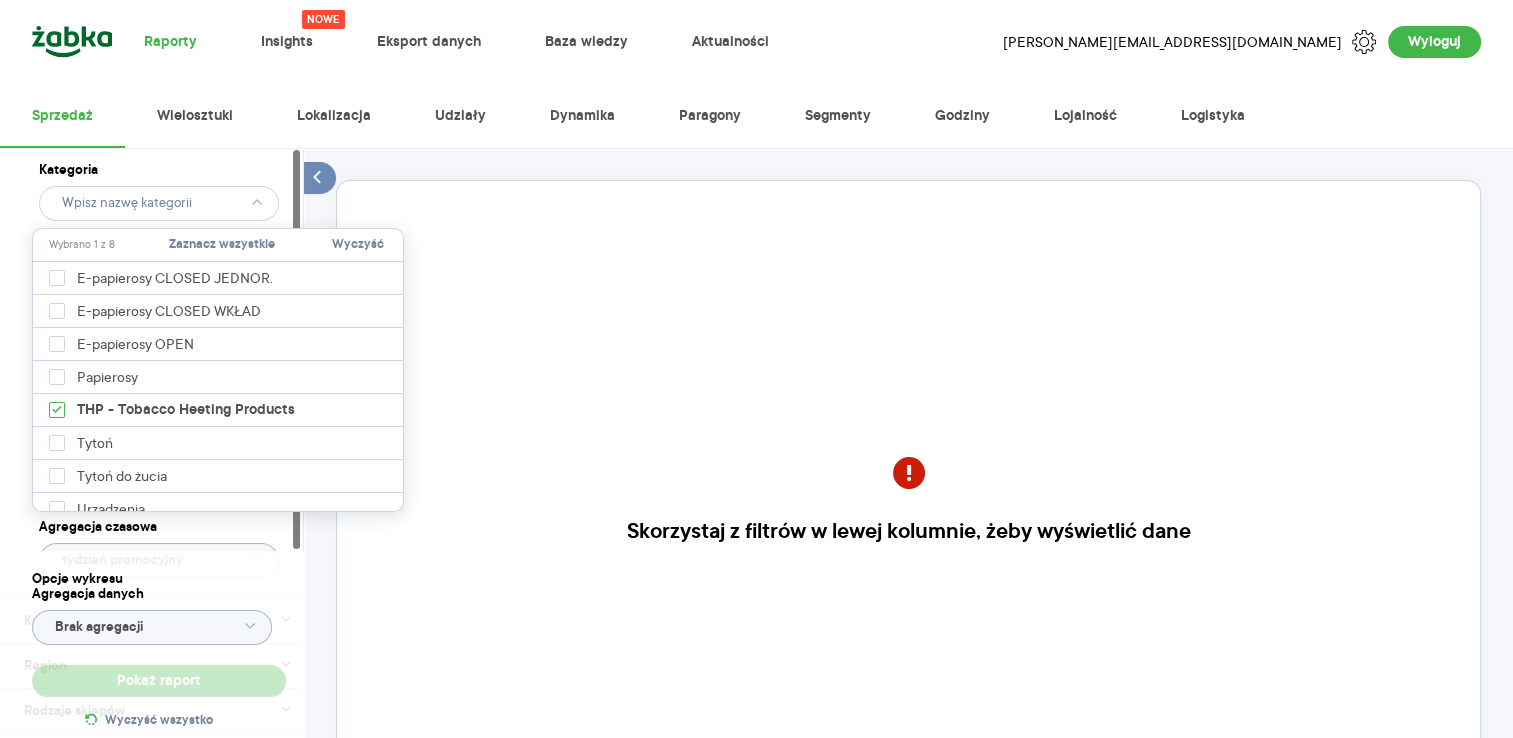 click on "Skorzystaj z filtrów w lewej kolumnie, żeby wyświetlić dane" at bounding box center (908, 516) 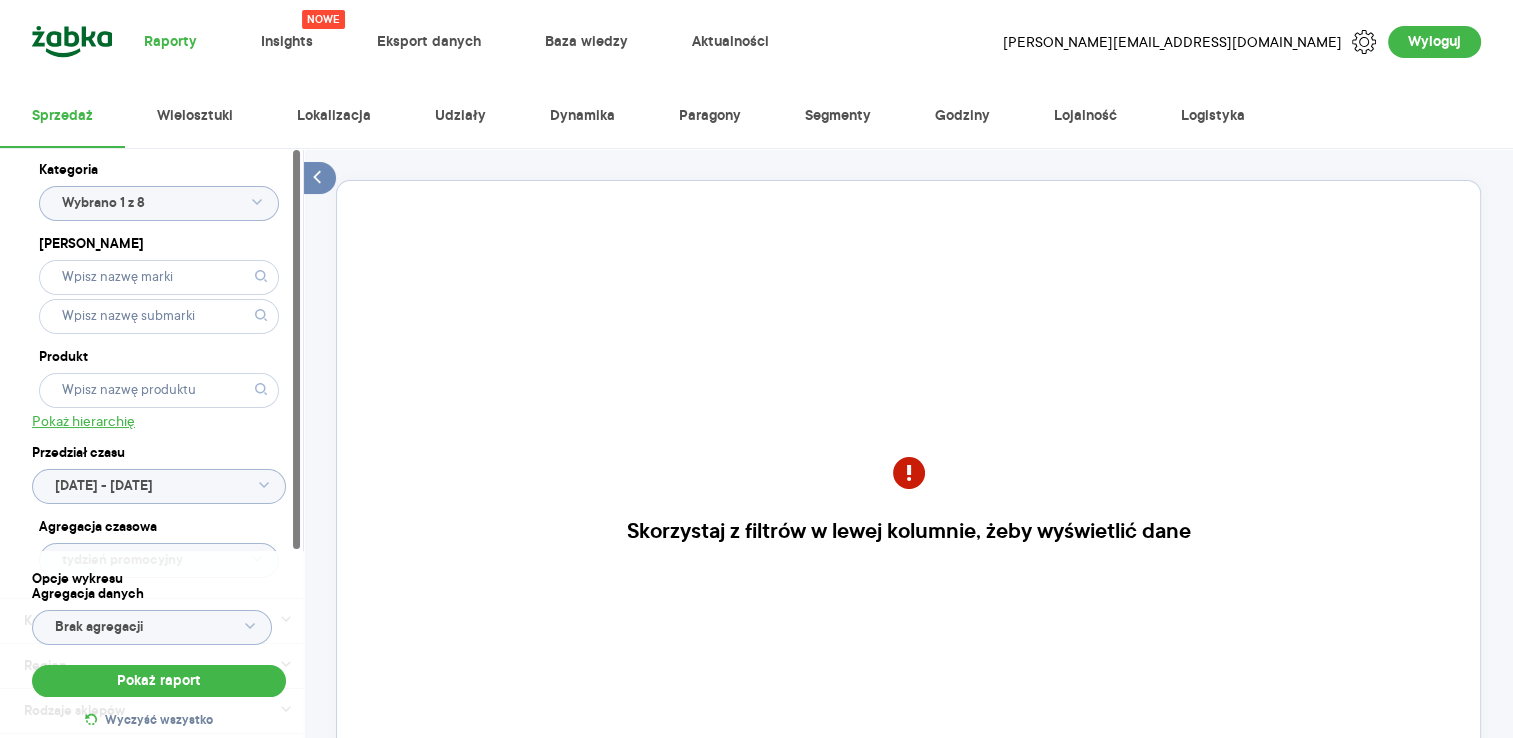 click on "Raporty Nowe Insights Eksport danych Baza wiedzy Aktualności [EMAIL_ADDRESS][DOMAIN_NAME] Wyloguj Sprzedaż Wielosztuki Lokalizacja Udziały Dynamika Paragony Segmenty Godziny Lojalność Logistyka Kategoria Wybrano 1 z 8 Marka Produkt Pokaż hierarchię Przedział czasu [DATE] - [DATE] Agregacja czasowa tydzień promocyjny Kategorie referencyjne Region Rodzaje sklepów Rodzaje transakcji Wszystkie Like For Like Uwzględnij LFL Opcje wykresu Agregacja danych Brak agregacji Pokaż raport Wyczyść wszystko Skorzystaj z filtrów w lewej kolumnie, żeby wyświetlić dane Masz pytania dot. działania portalu? Napisz do nas na  [EMAIL_ADDRESS][DOMAIN_NAME]
More than one instance of Sumo is attempting to start on this page. Please check that you are only loading Sumo once per page. BDOW!" at bounding box center [756, 369] 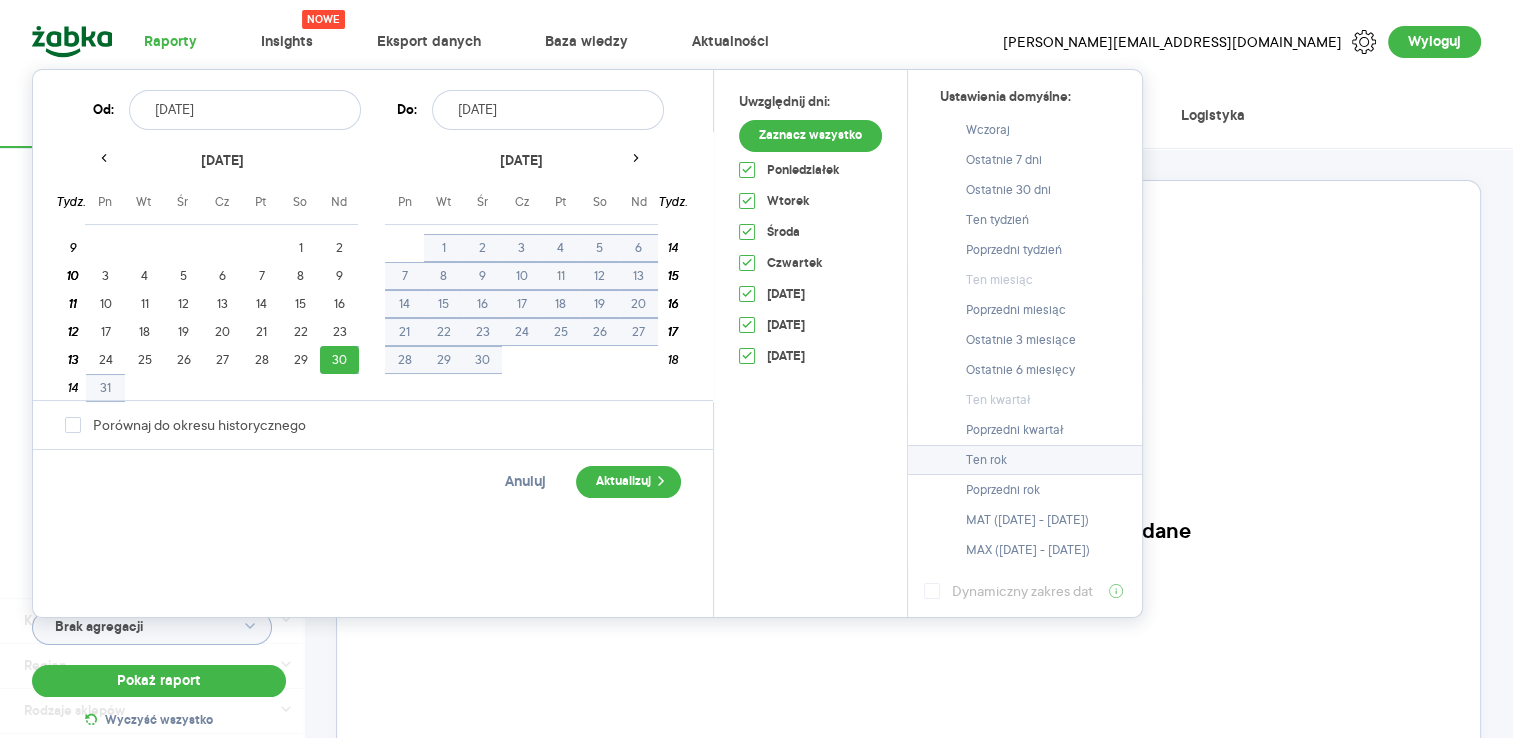 click on "Ten rok" at bounding box center (1025, 460) 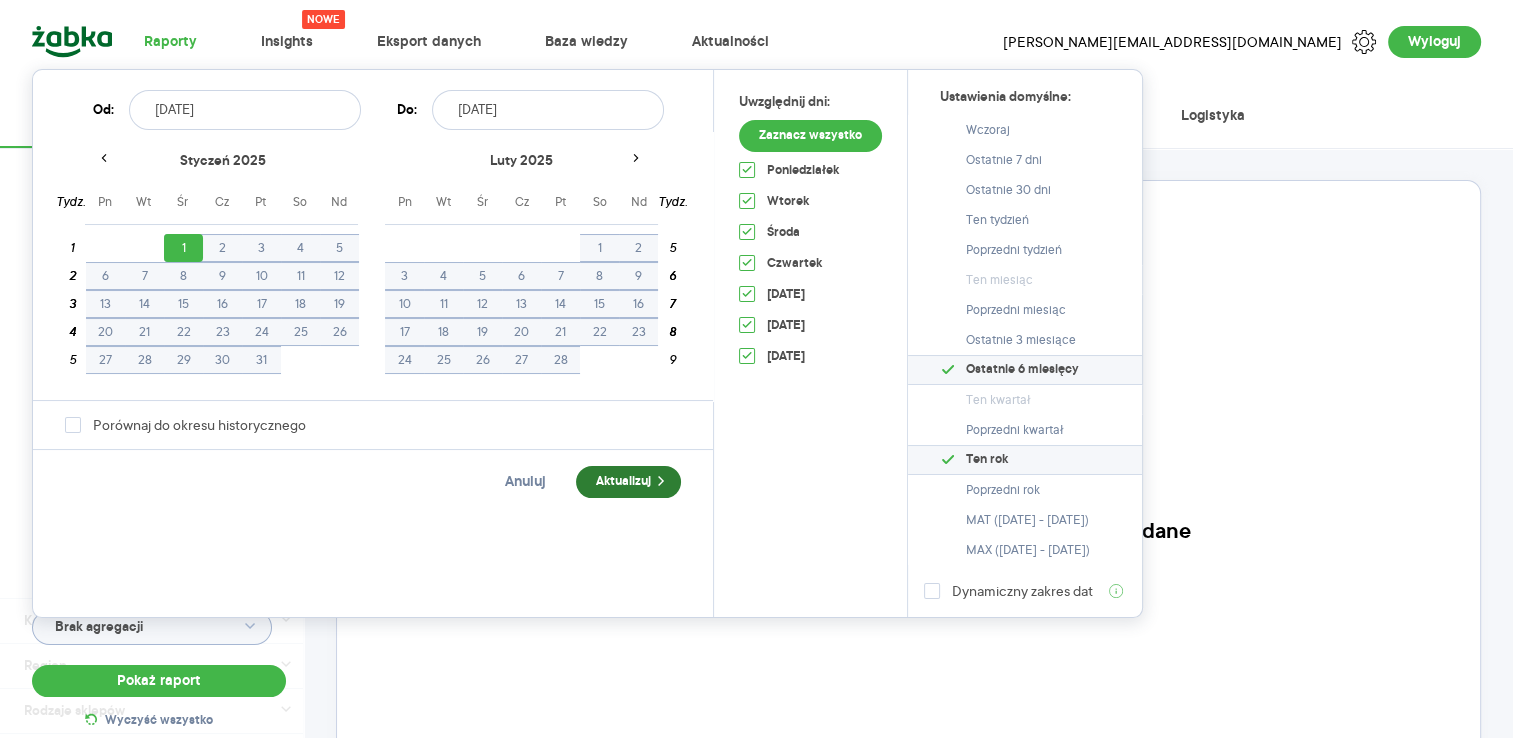 click on "Aktualizuj" at bounding box center [628, 482] 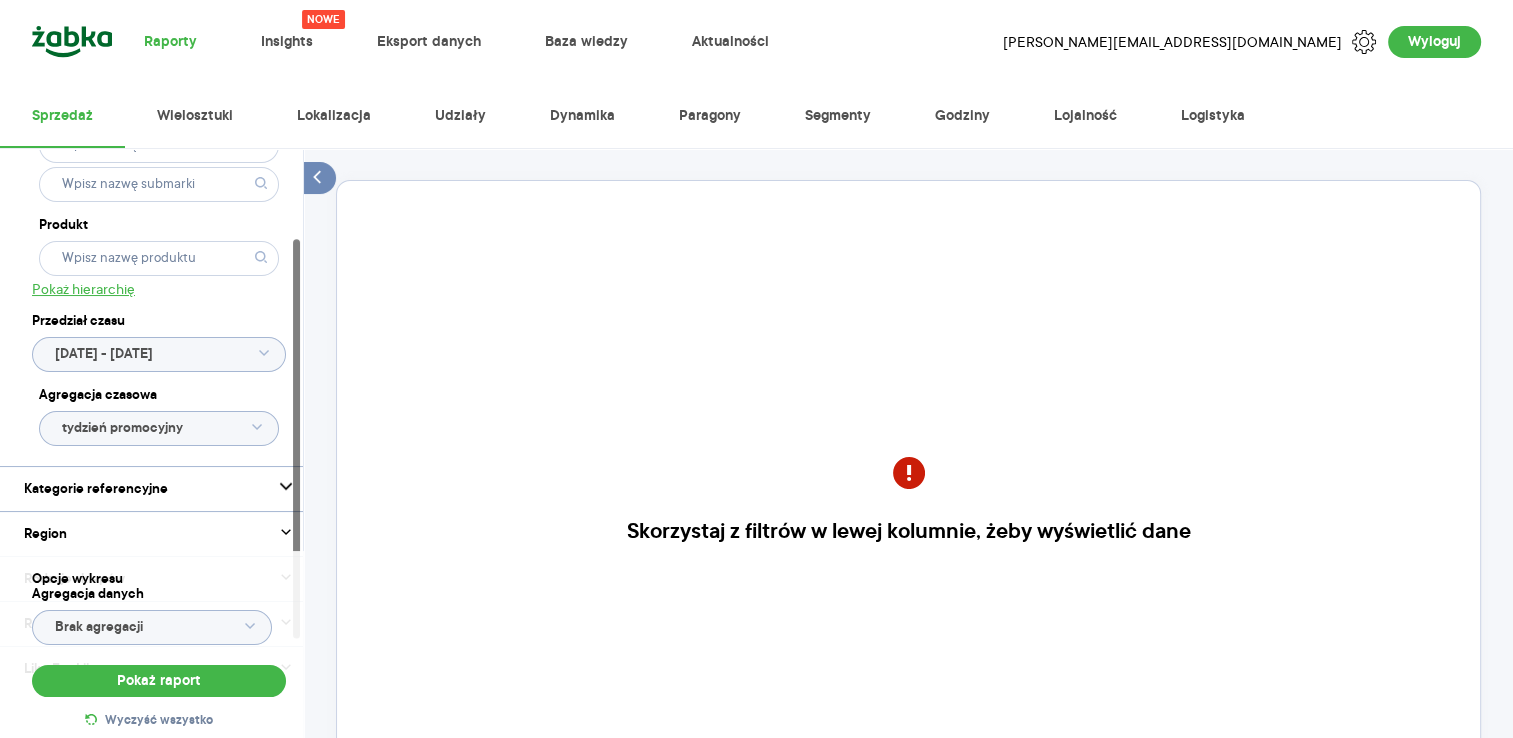 scroll, scrollTop: 180, scrollLeft: 0, axis: vertical 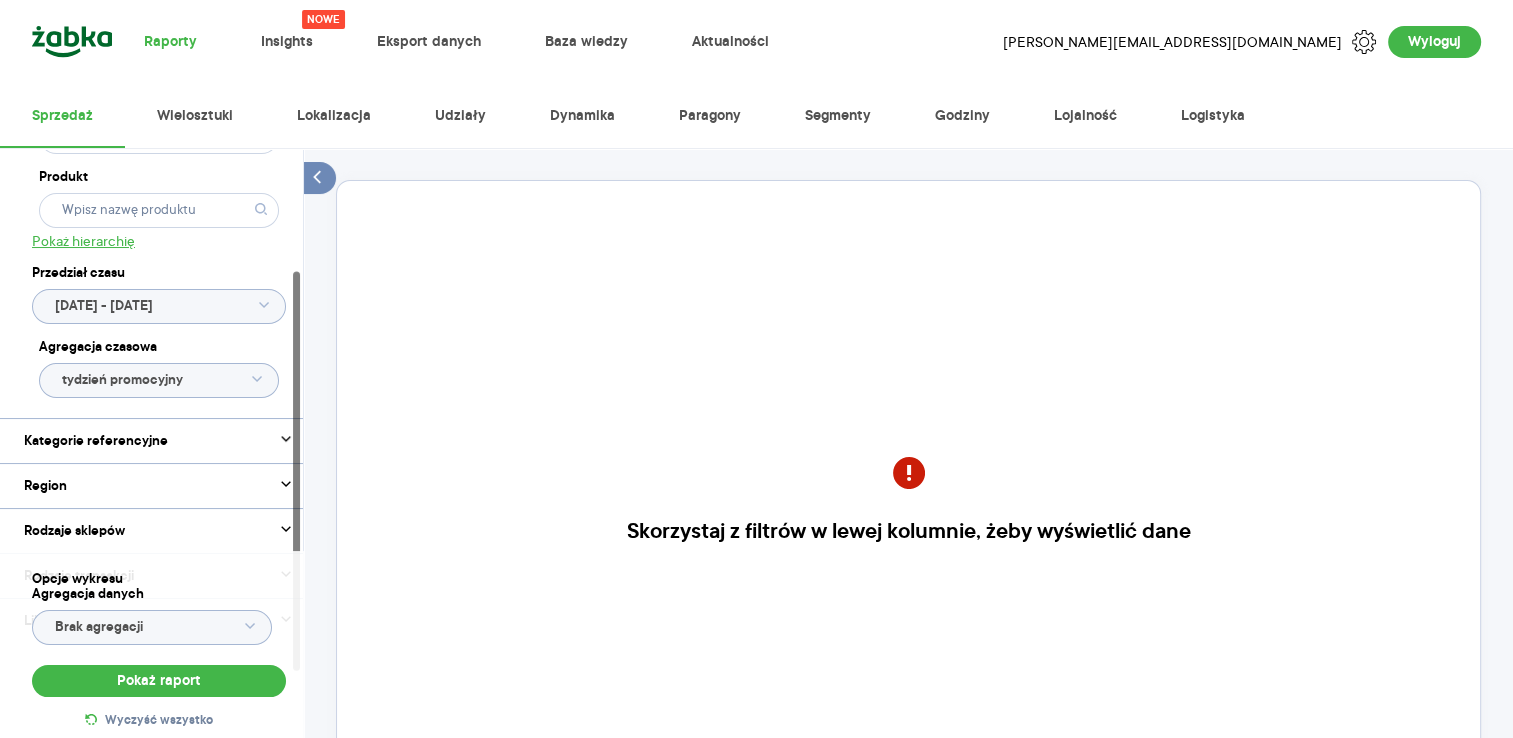 click on "tydzień promocyjny" 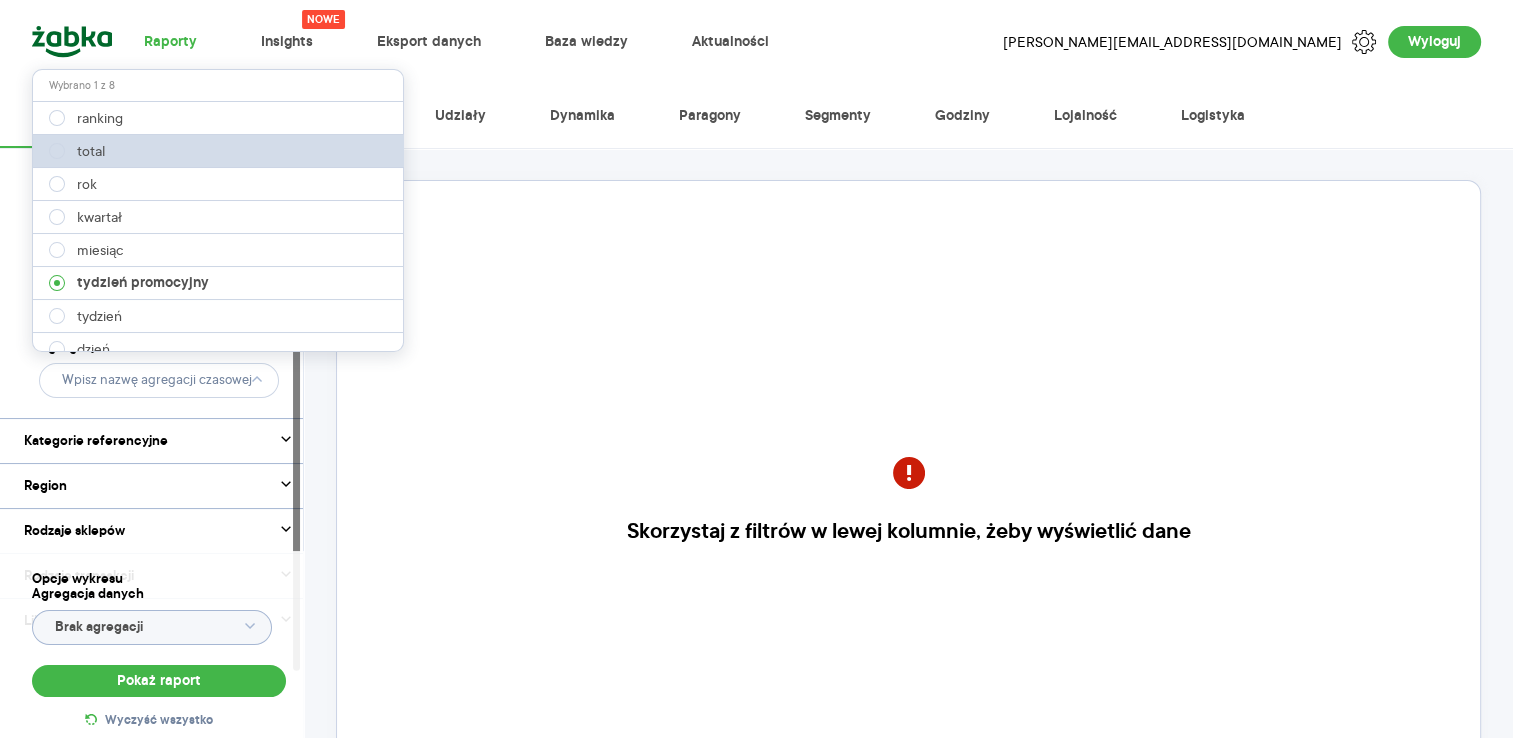 click on "total" at bounding box center [219, 151] 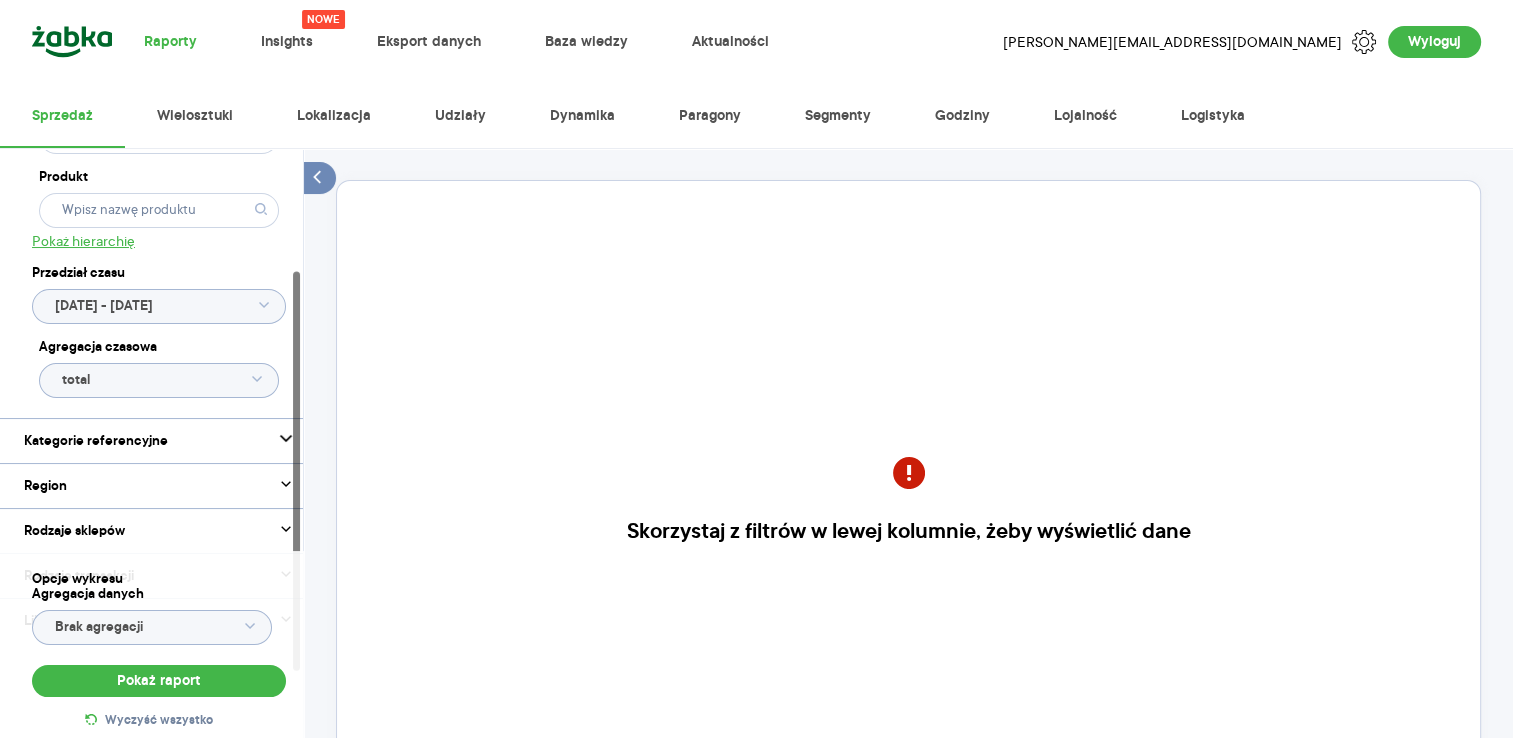 click on "Kategorie referencyjne" at bounding box center (159, 441) 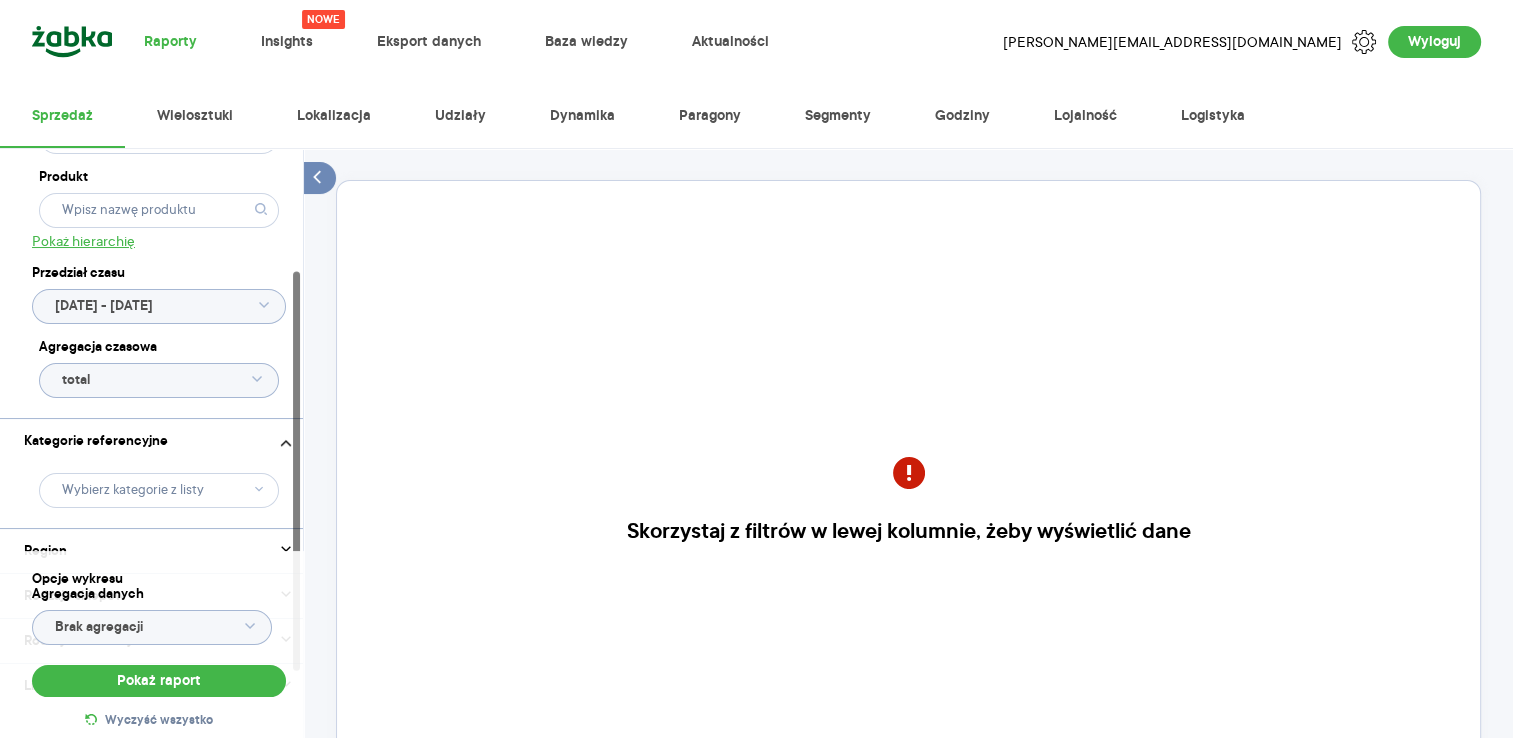 click 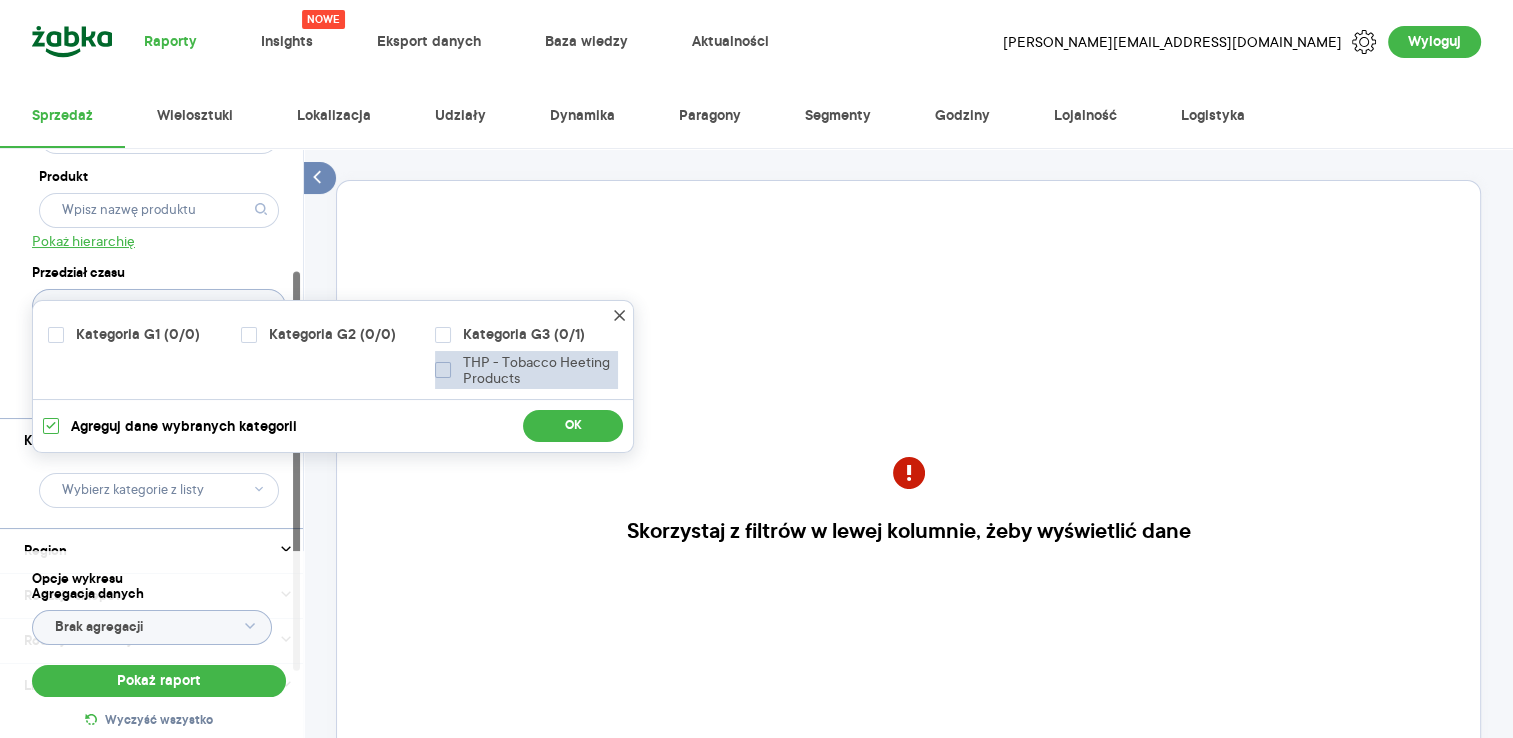 click at bounding box center (443, 370) 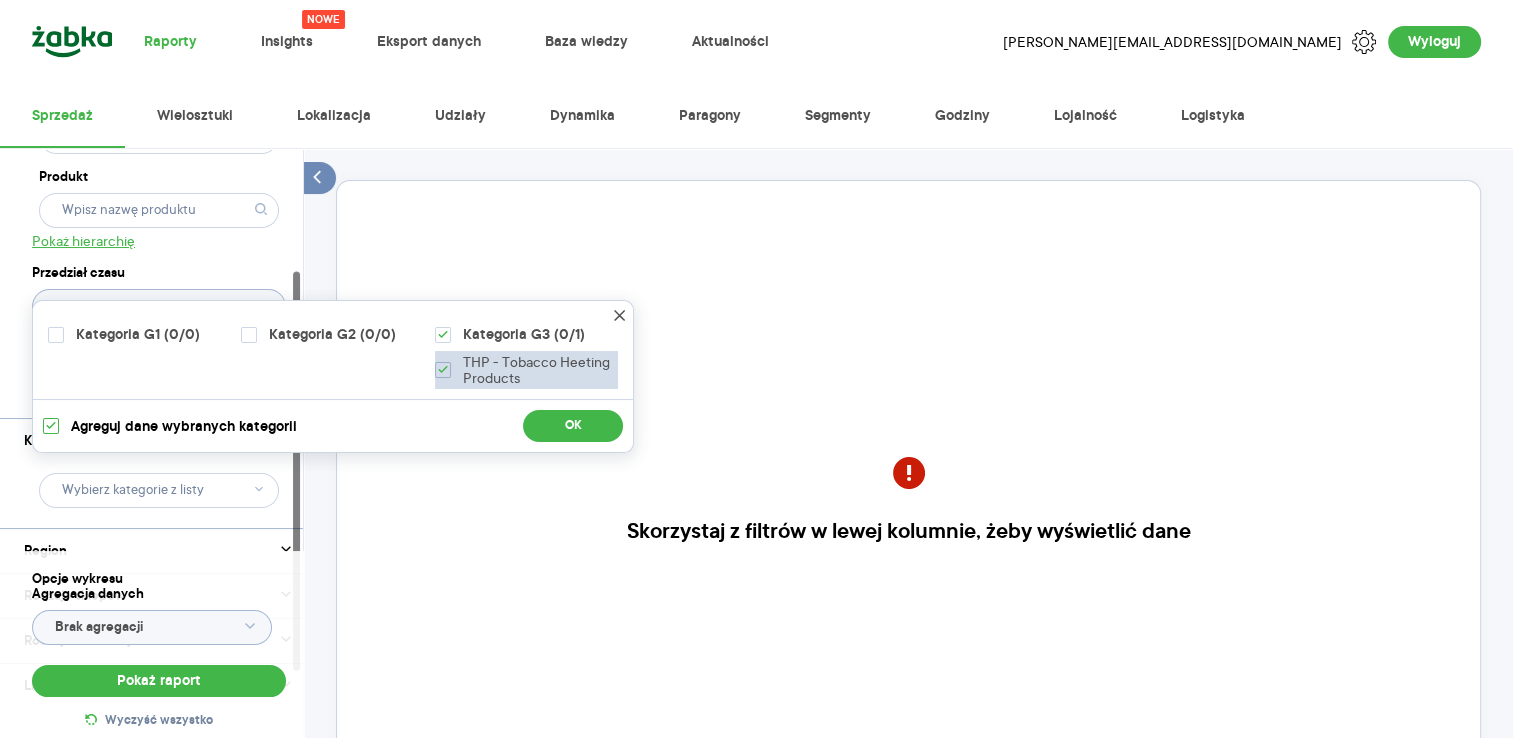 checkbox on "true" 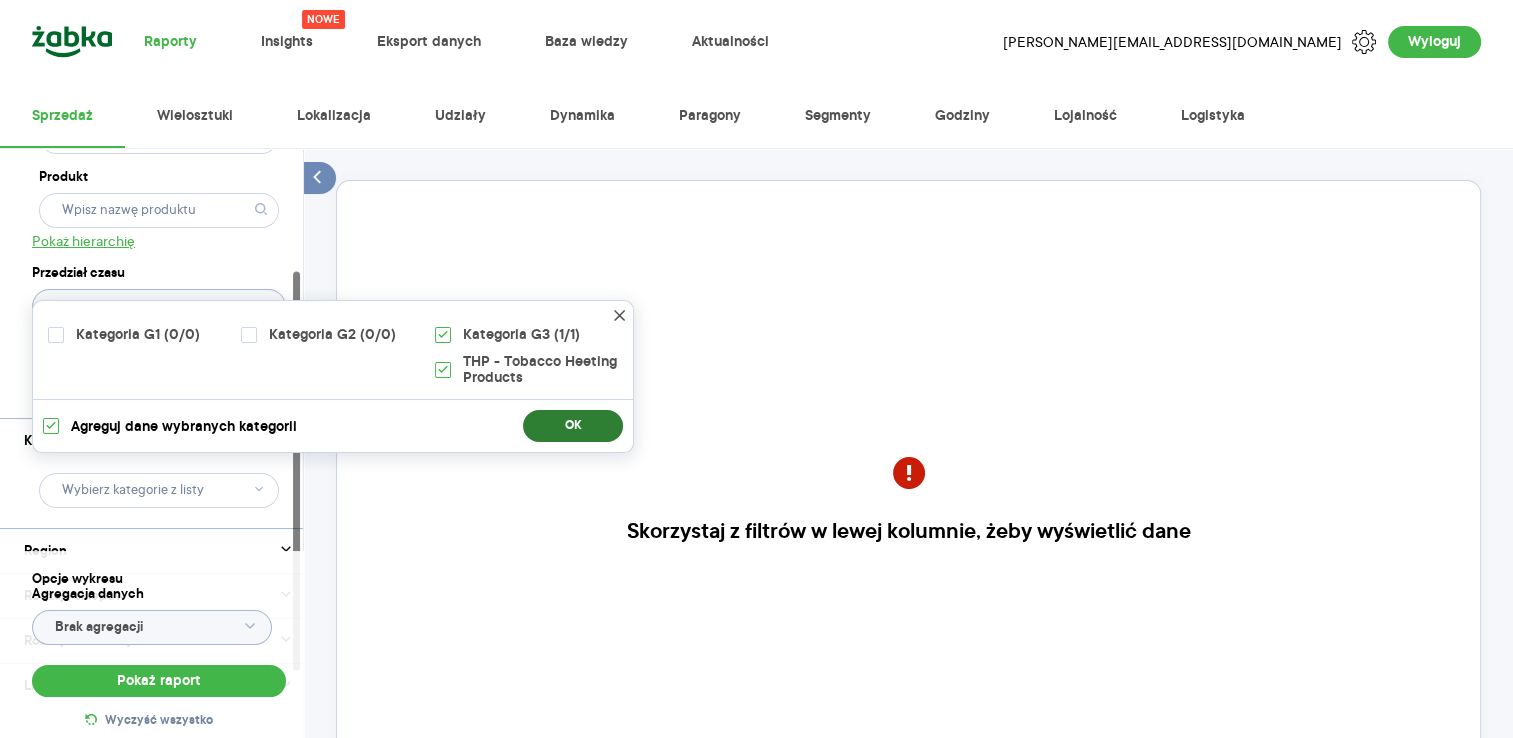 click on "OK" at bounding box center [573, 426] 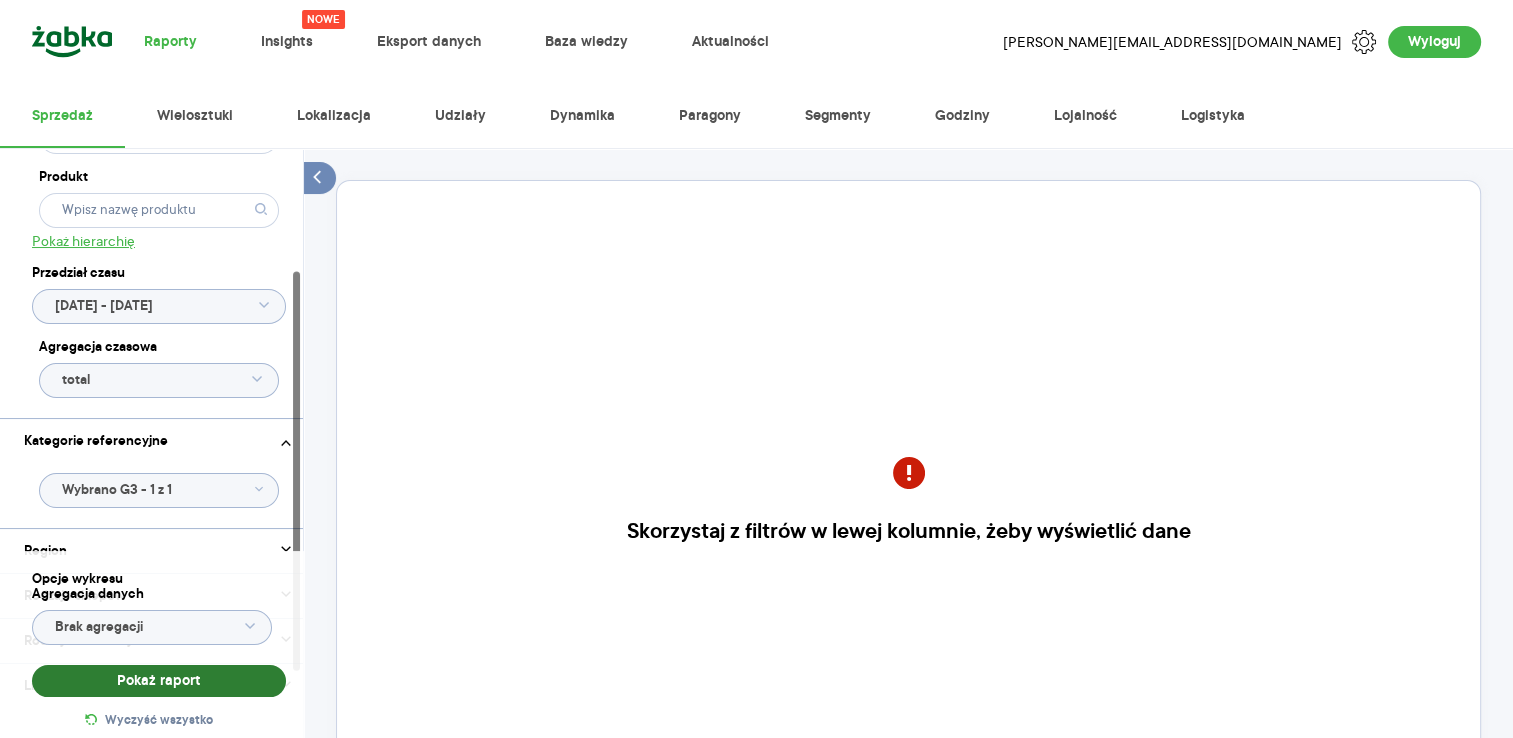 click on "Pokaż raport" at bounding box center [159, 681] 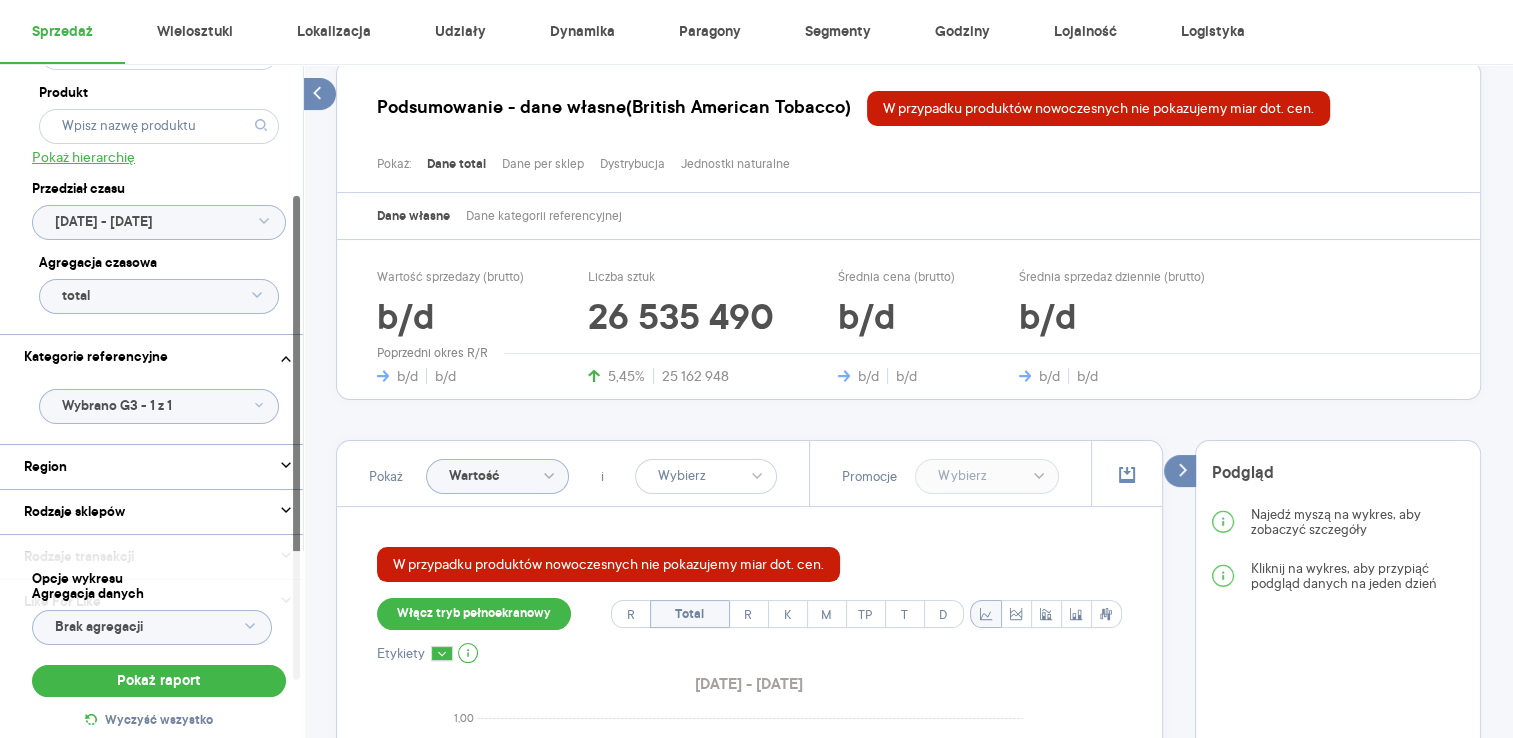 scroll, scrollTop: 300, scrollLeft: 0, axis: vertical 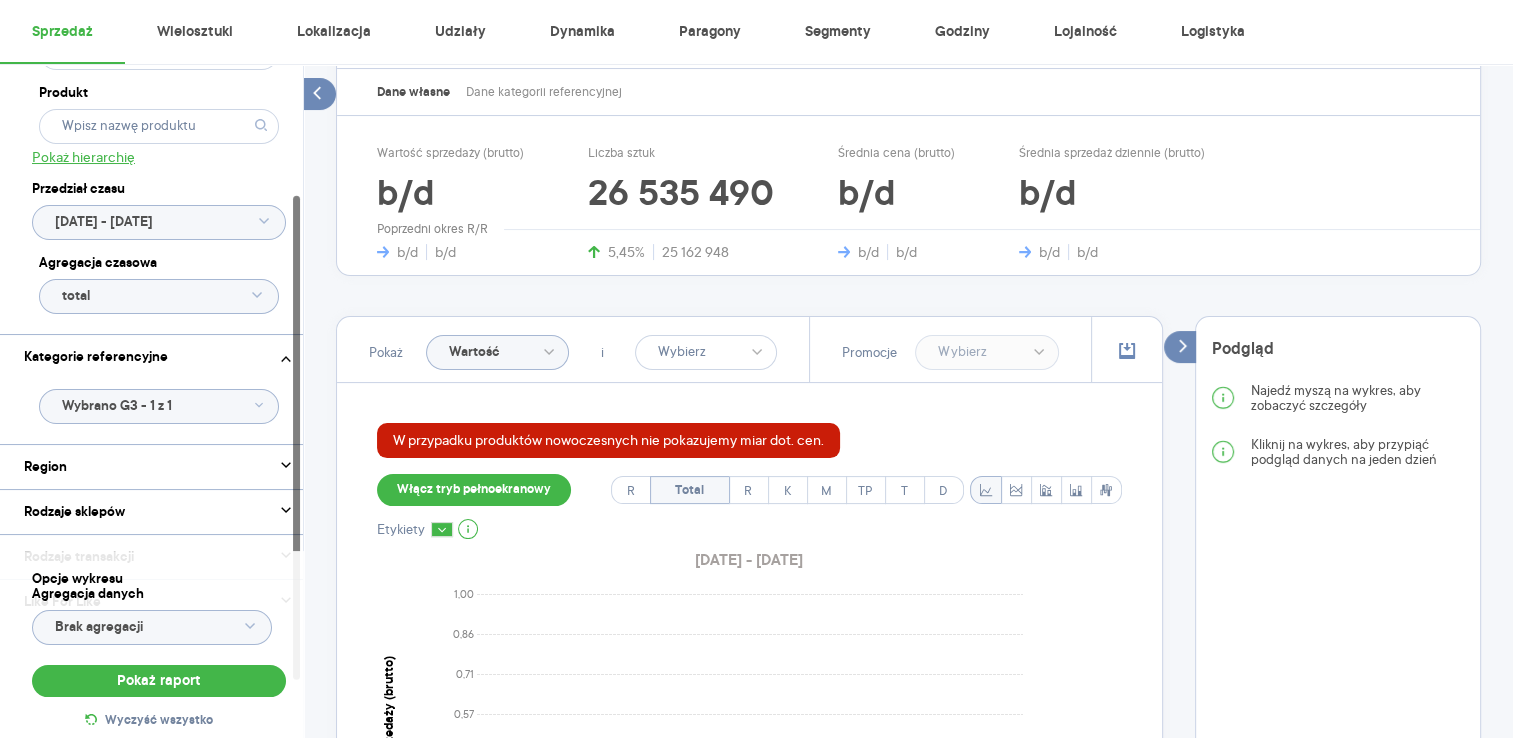 click on "Wartość" 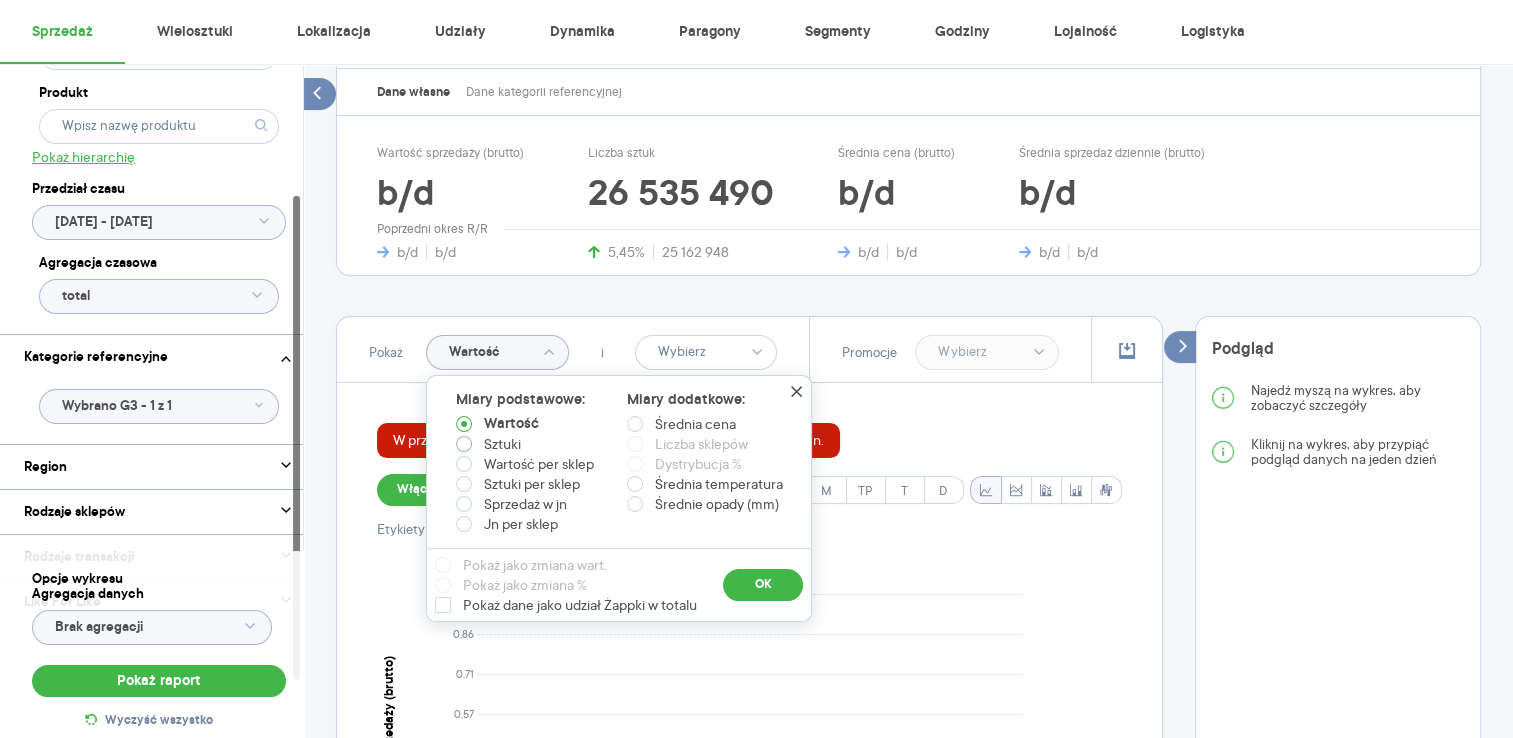 click on "Sztuki" at bounding box center [525, 444] 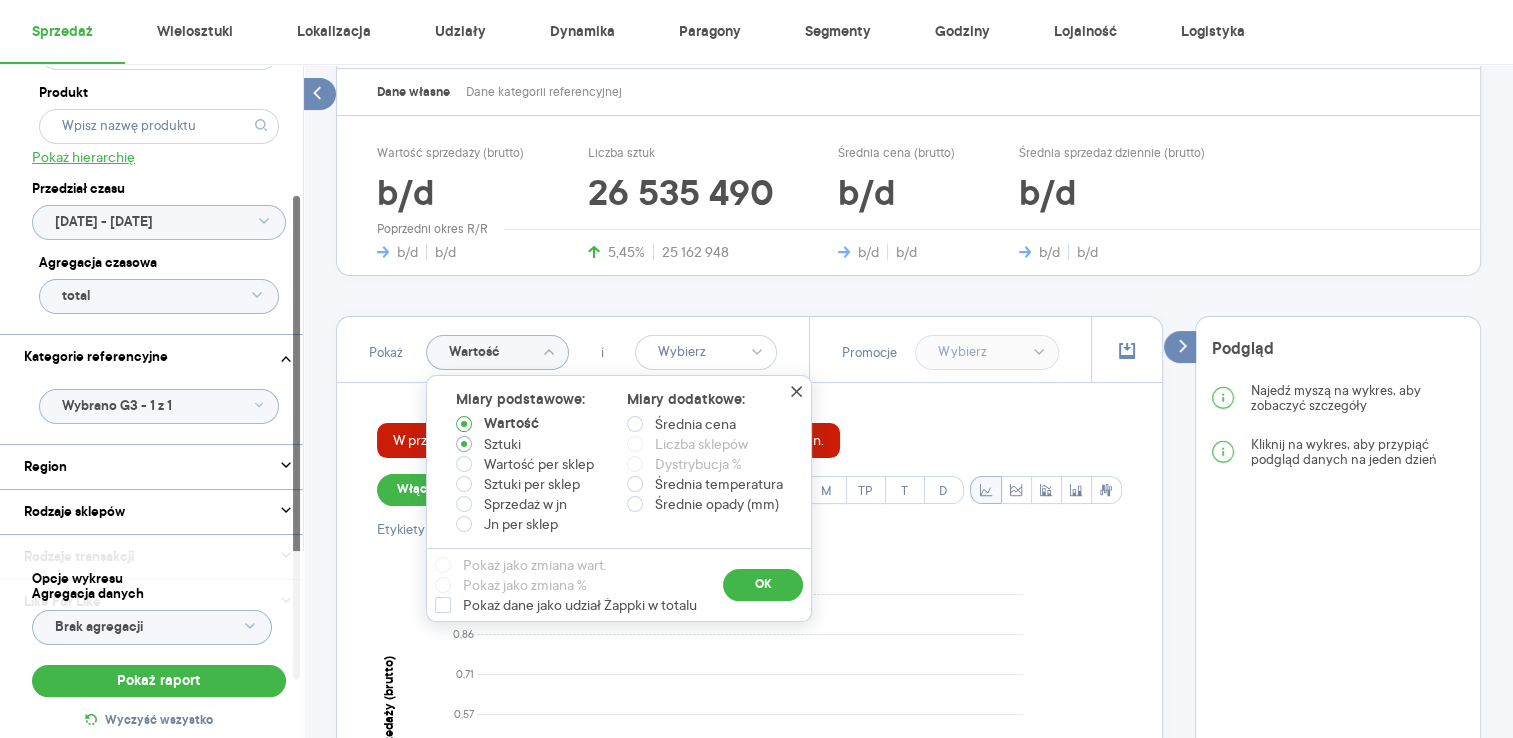 radio on "true" 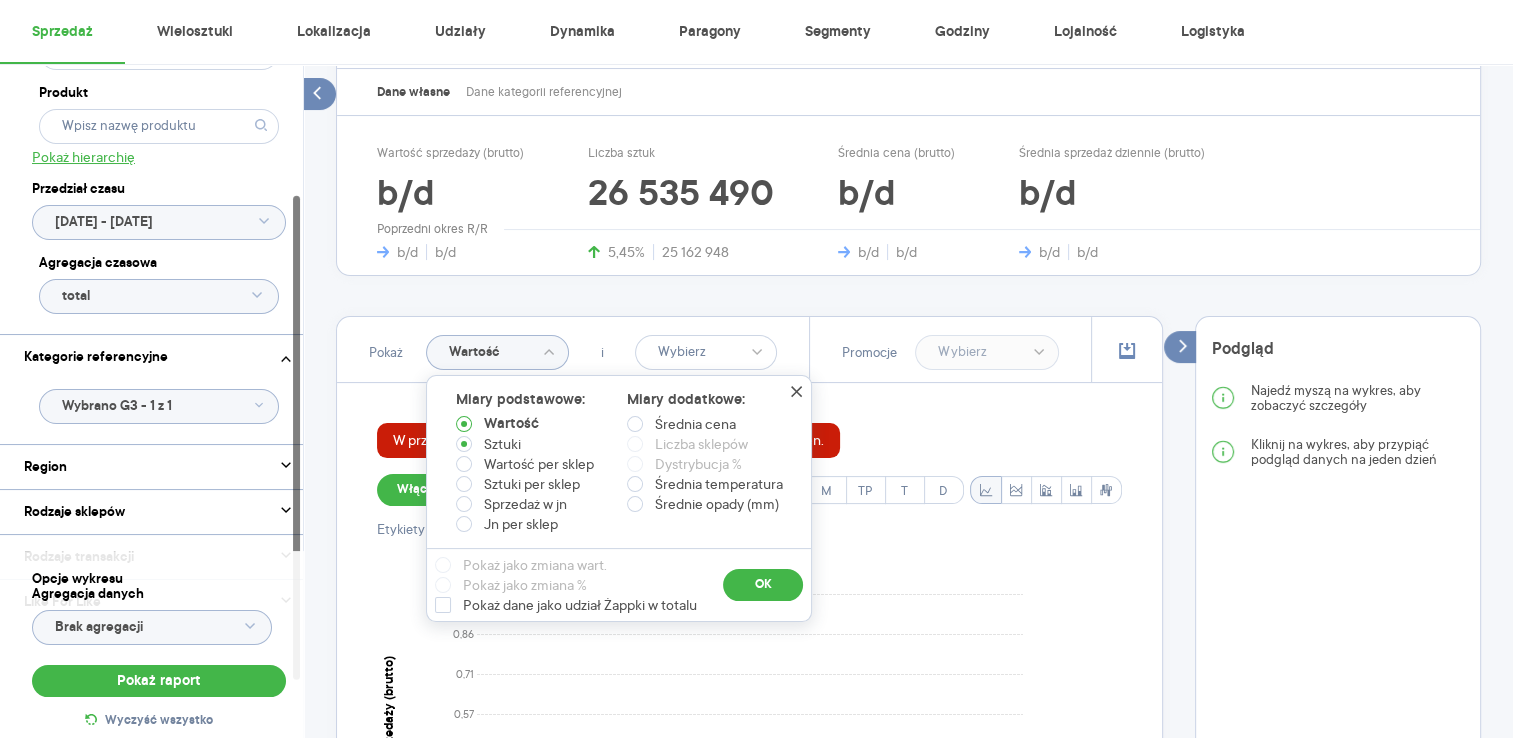 type on "Sztuki" 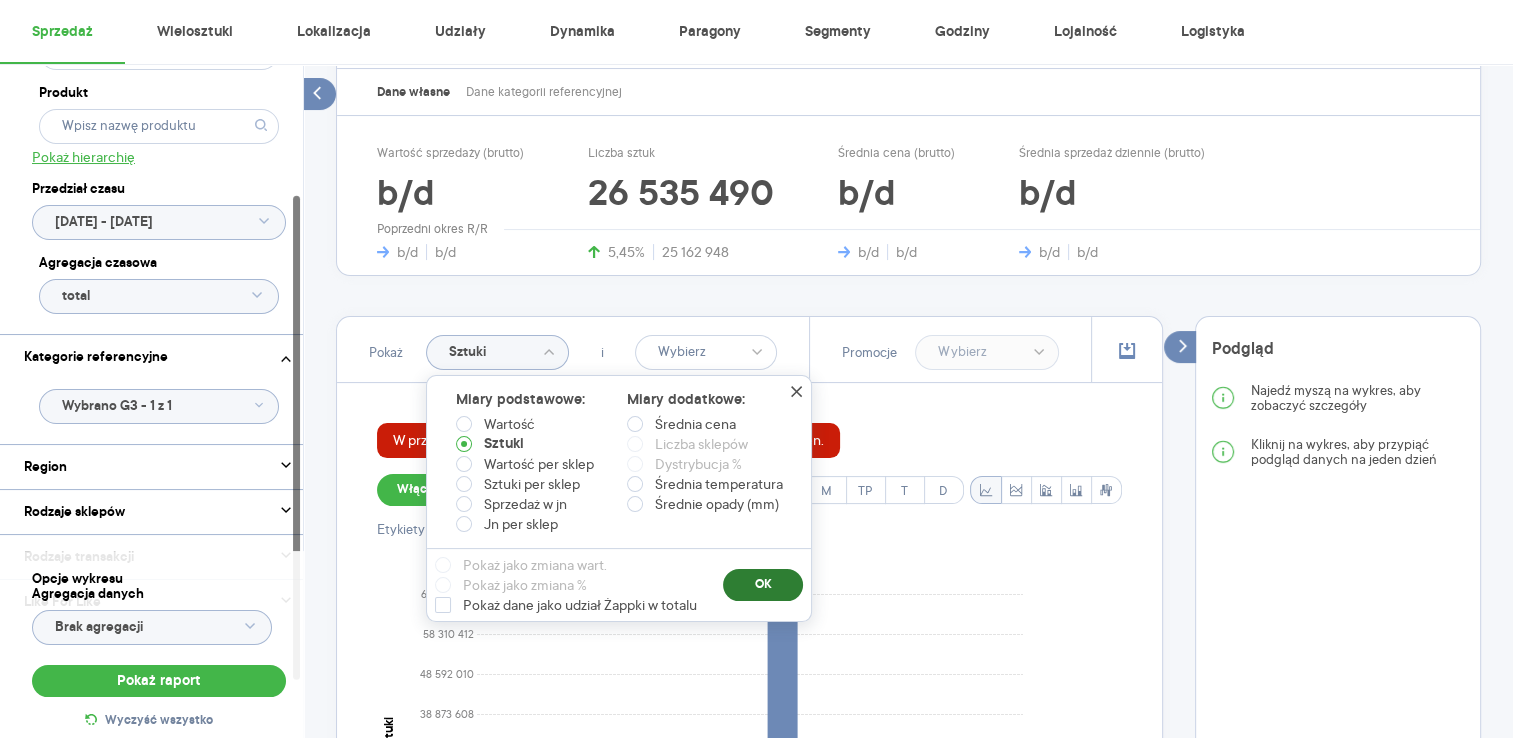 click on "OK" at bounding box center [763, 585] 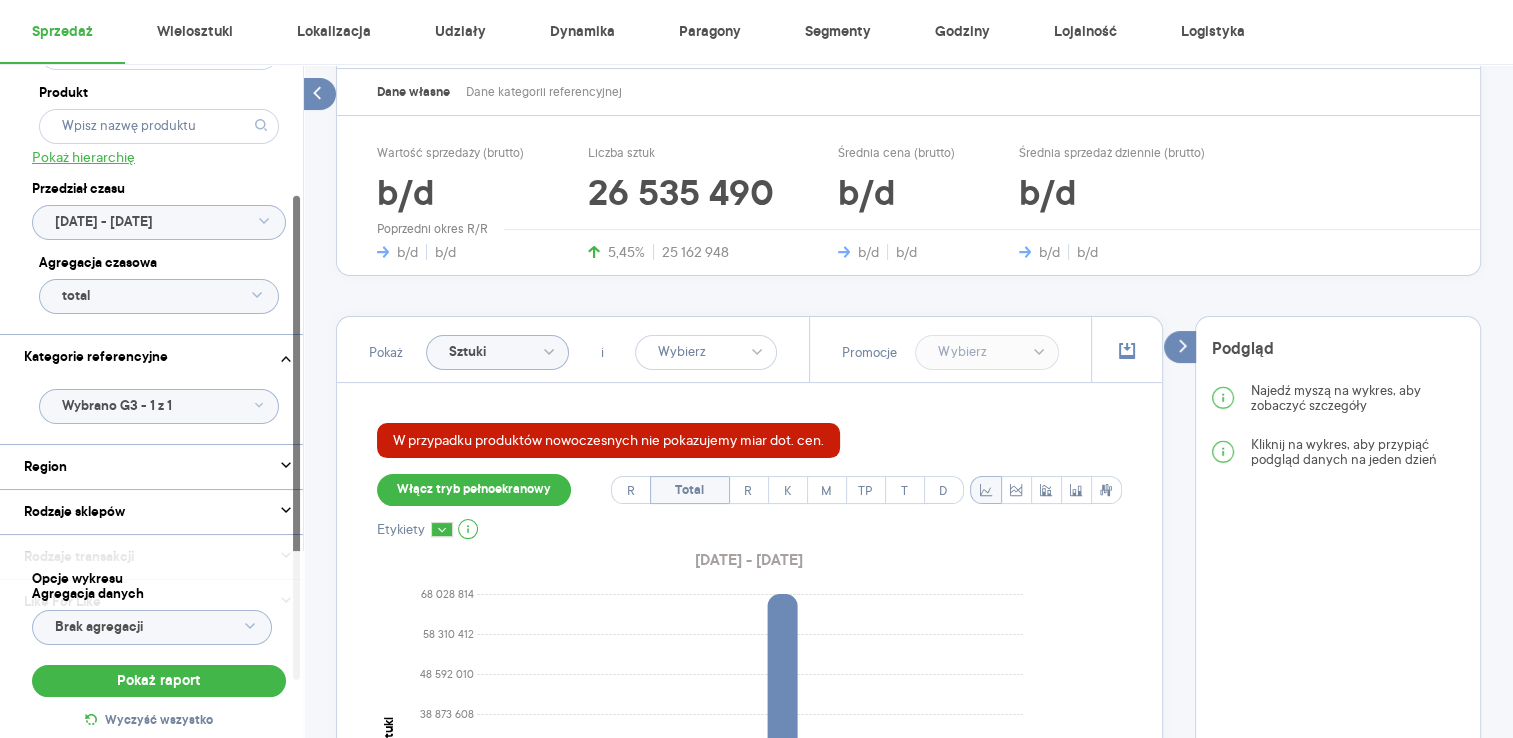 click 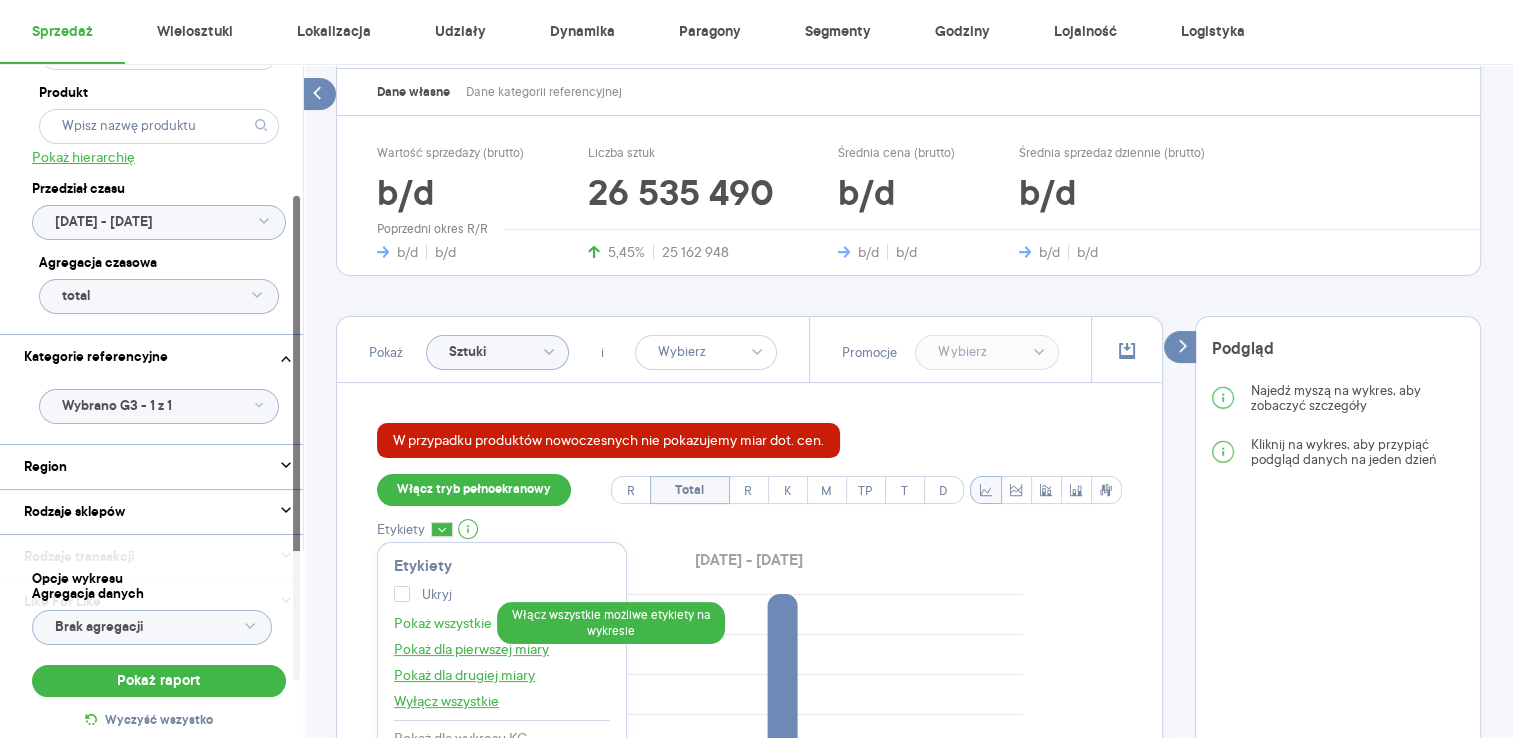 click on "Pokaż wszystkie" at bounding box center [443, 623] 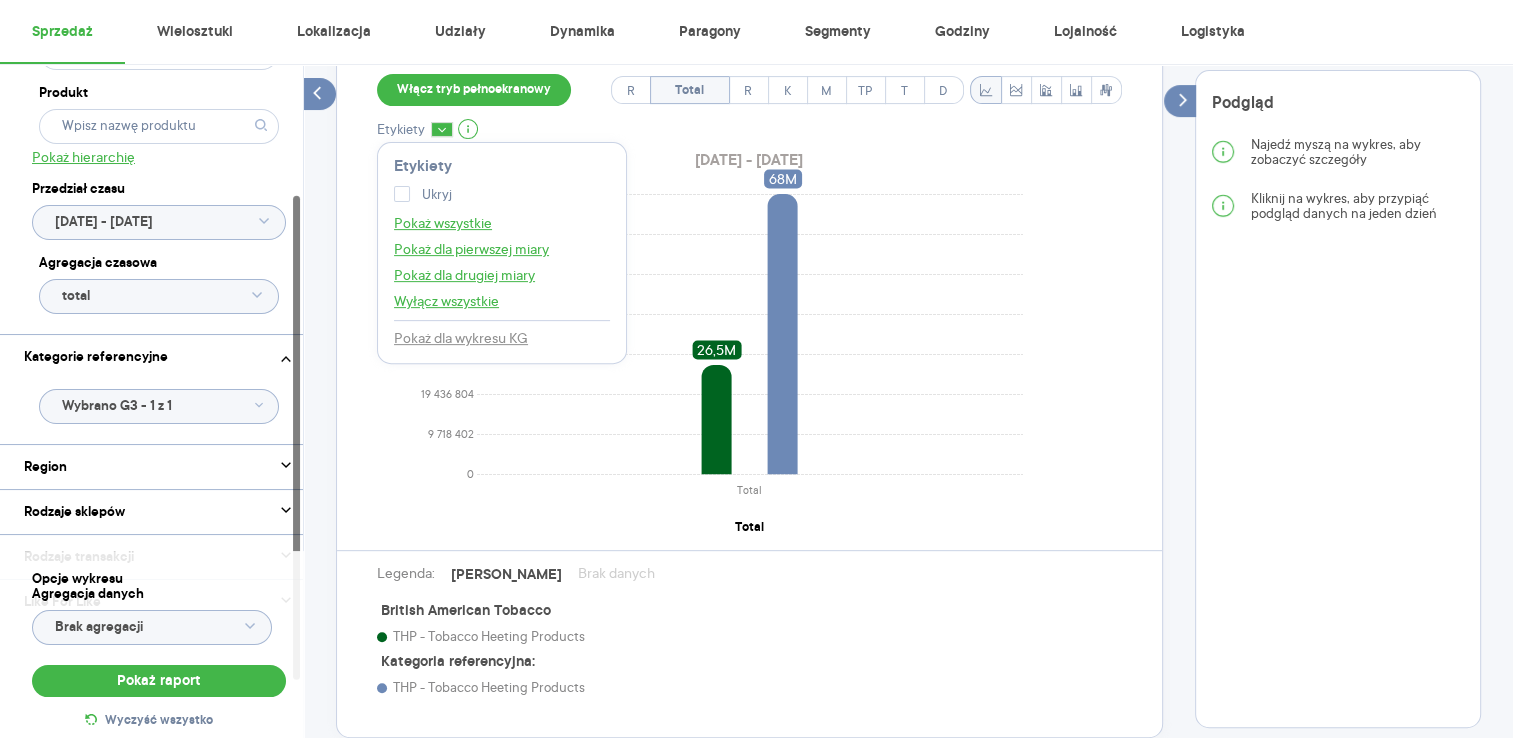 click on "W przypadku produktów nowoczesnych nie pokazujemy miar dot. cen. Włącz tryb pełnoekranowy R Total R K M TP T D Etykiety Etykiety Ukryj Pokaż wszystkie Pokaż dla pierwszej miary Pokaż dla drugiej miary Wyłącz wszystkie Pokaż dla wykresu KG [DATE] - [DATE] 0 9 718 402 19 436 804 29 155 206 38 873 608 48 592 010 58 310 412 68 028 814 Sztuki Total Total 26,5M 68M Legenda: Dane Brak danych British American Tobacco THP - Tobacco Heeting Products Kategoria referencyjna: THP - Tobacco Heeting Products" at bounding box center (749, 360) 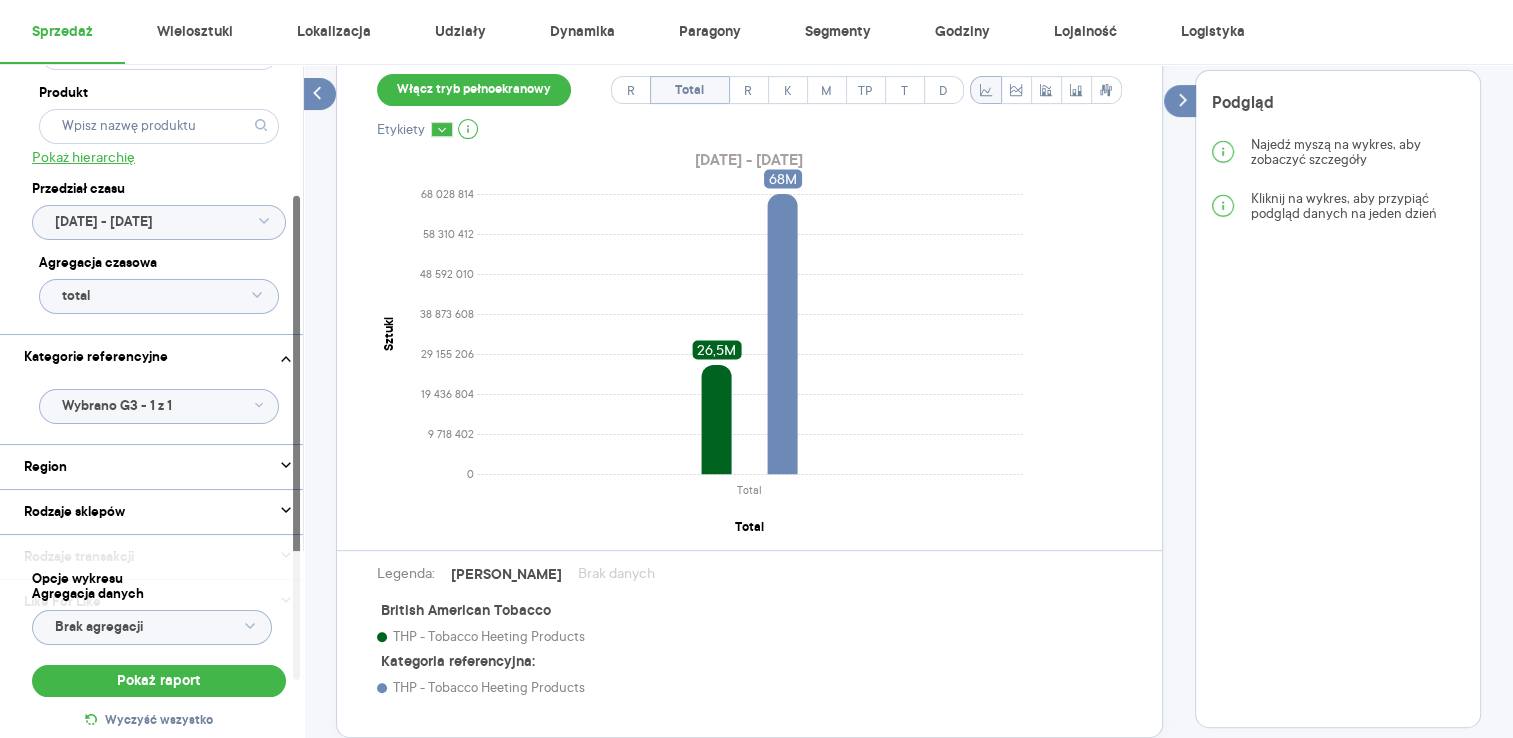 scroll, scrollTop: 600, scrollLeft: 0, axis: vertical 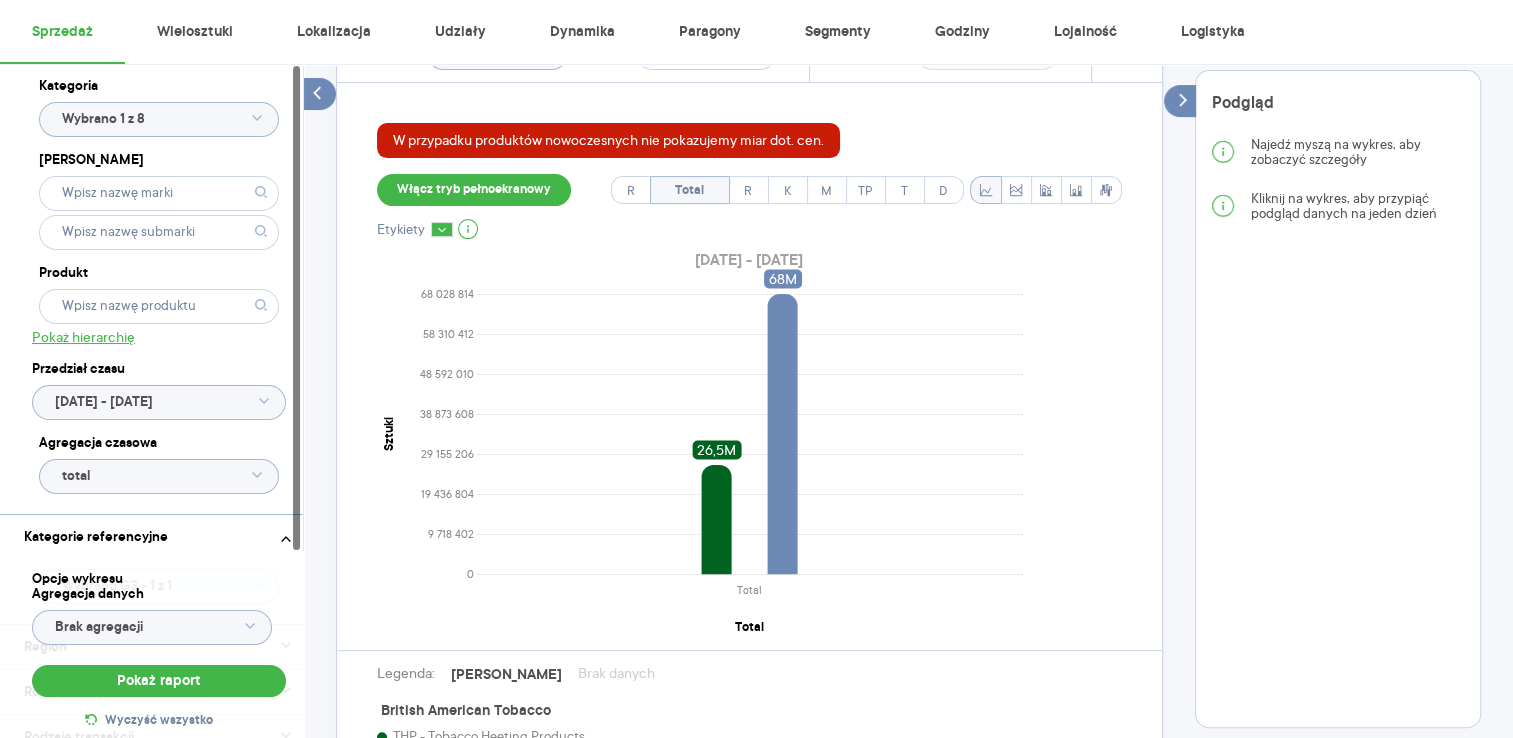 click on "Wybrano 1 z 8" 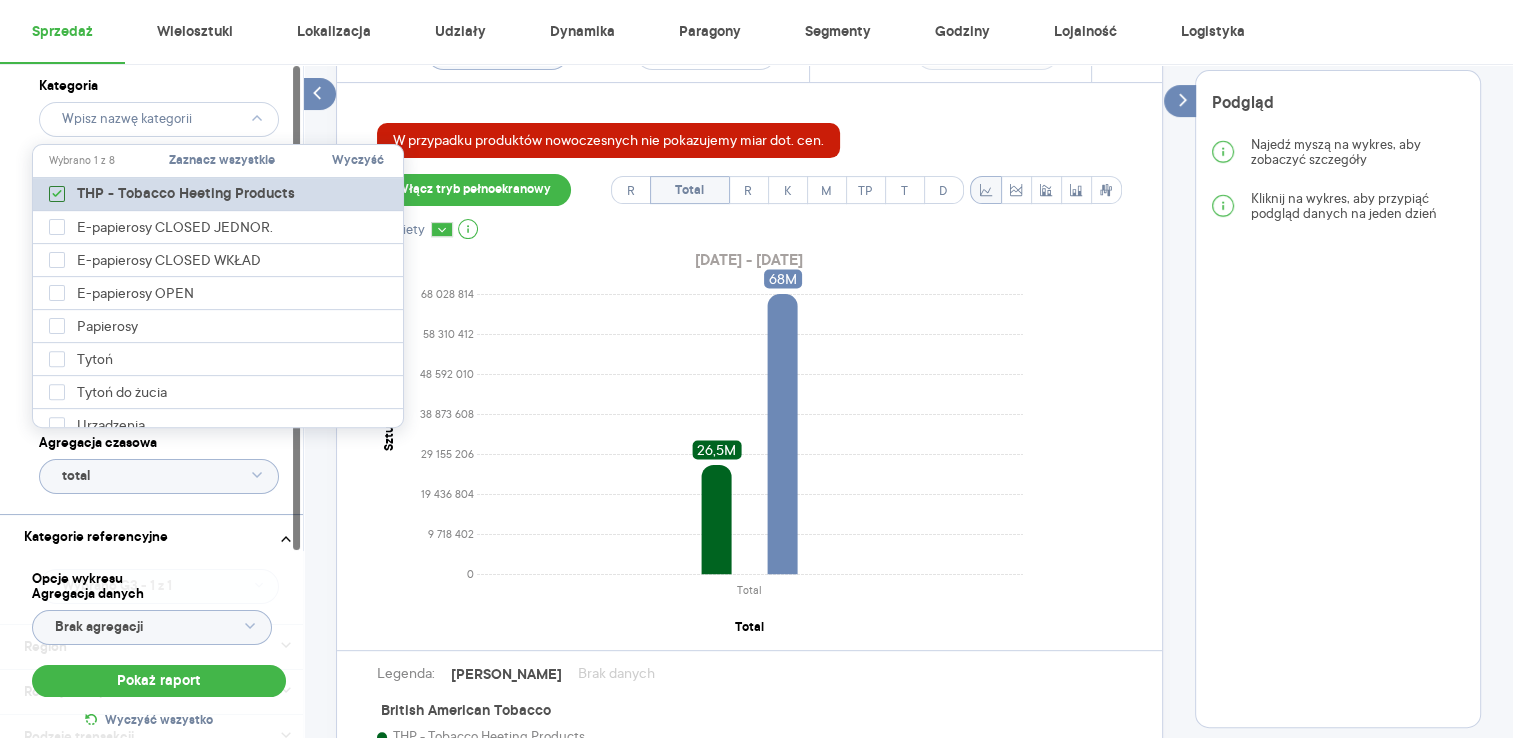 click on "THP - Tobacco Heeting Products" at bounding box center (186, 194) 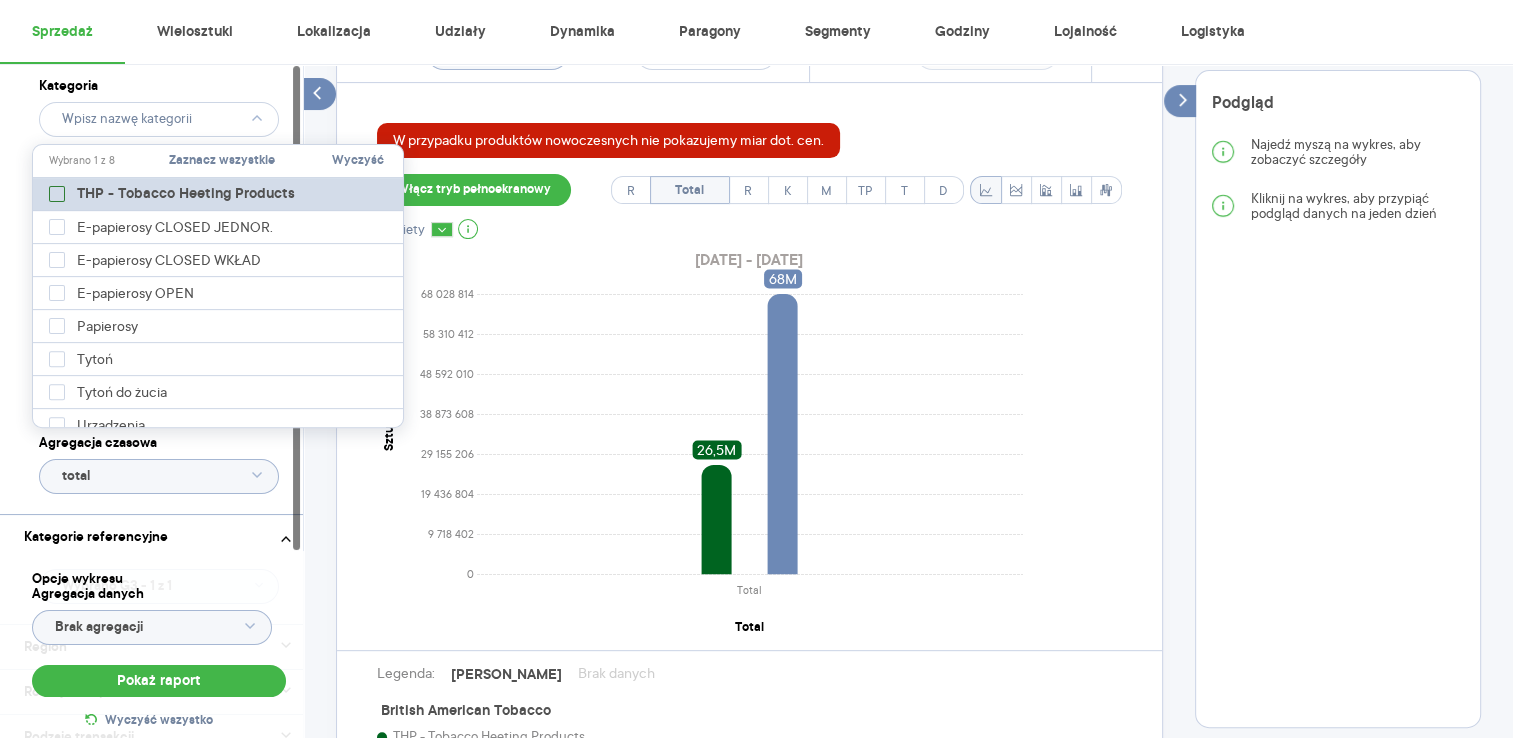 checkbox on "false" 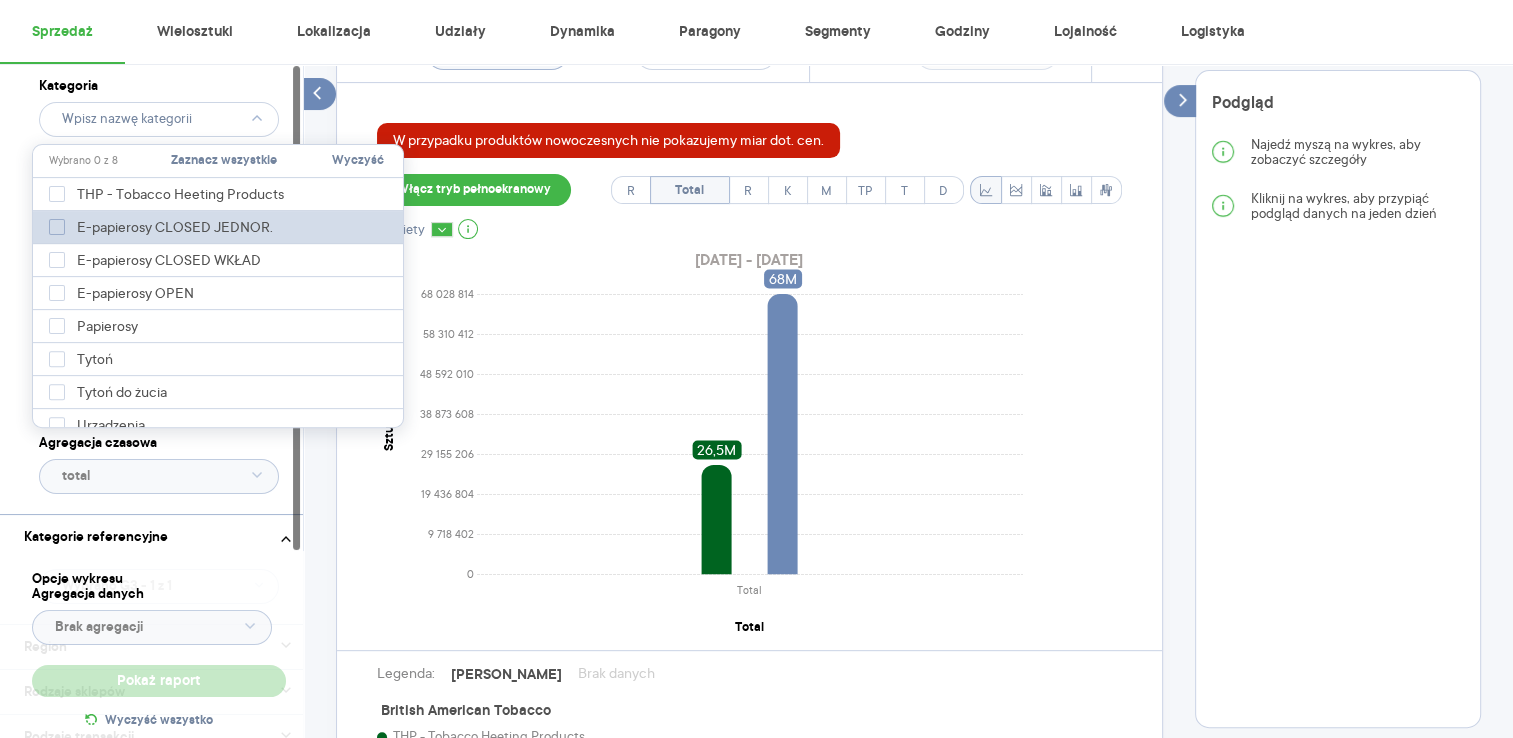 click on "E-papierosy CLOSED WKŁAD" at bounding box center [174, 260] 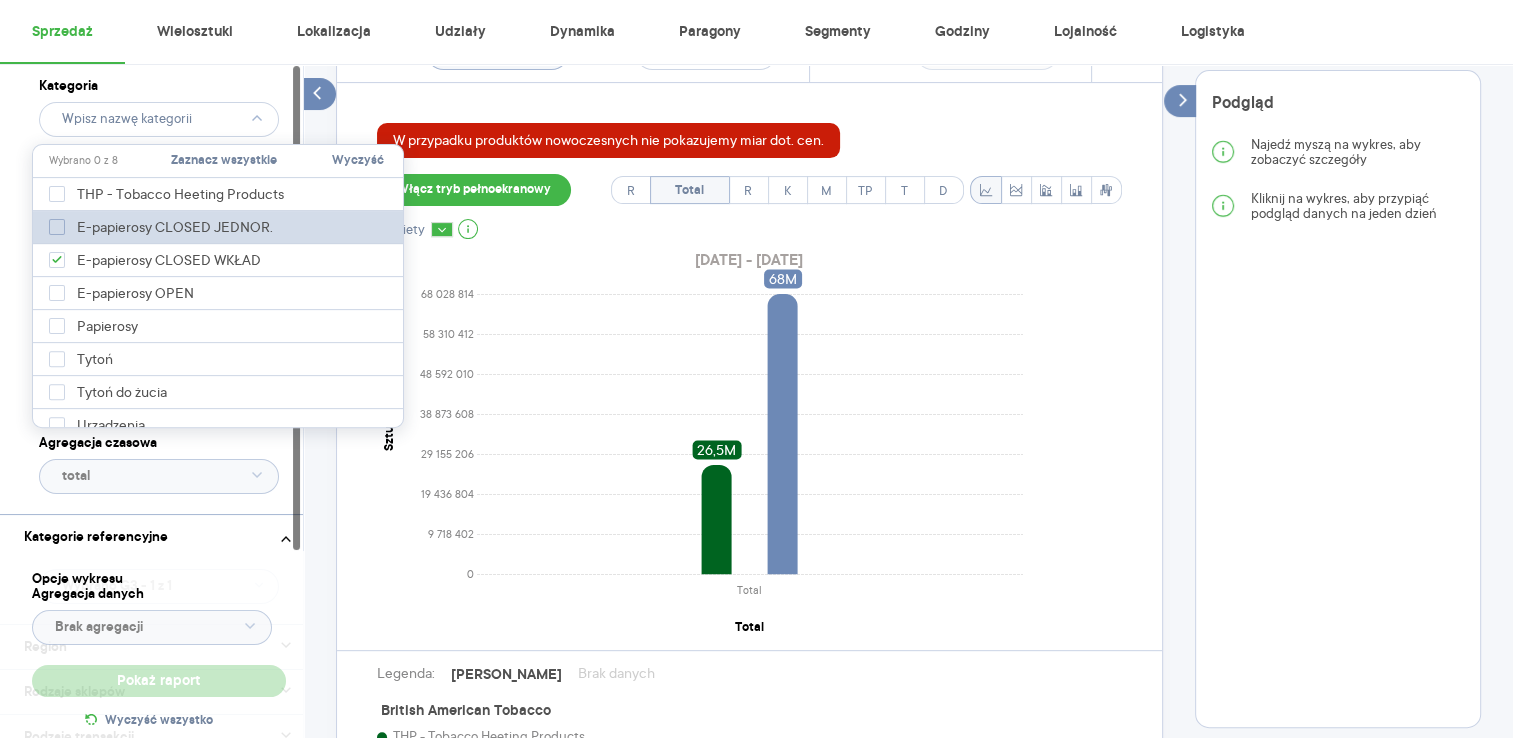 type on "Pobieranie" 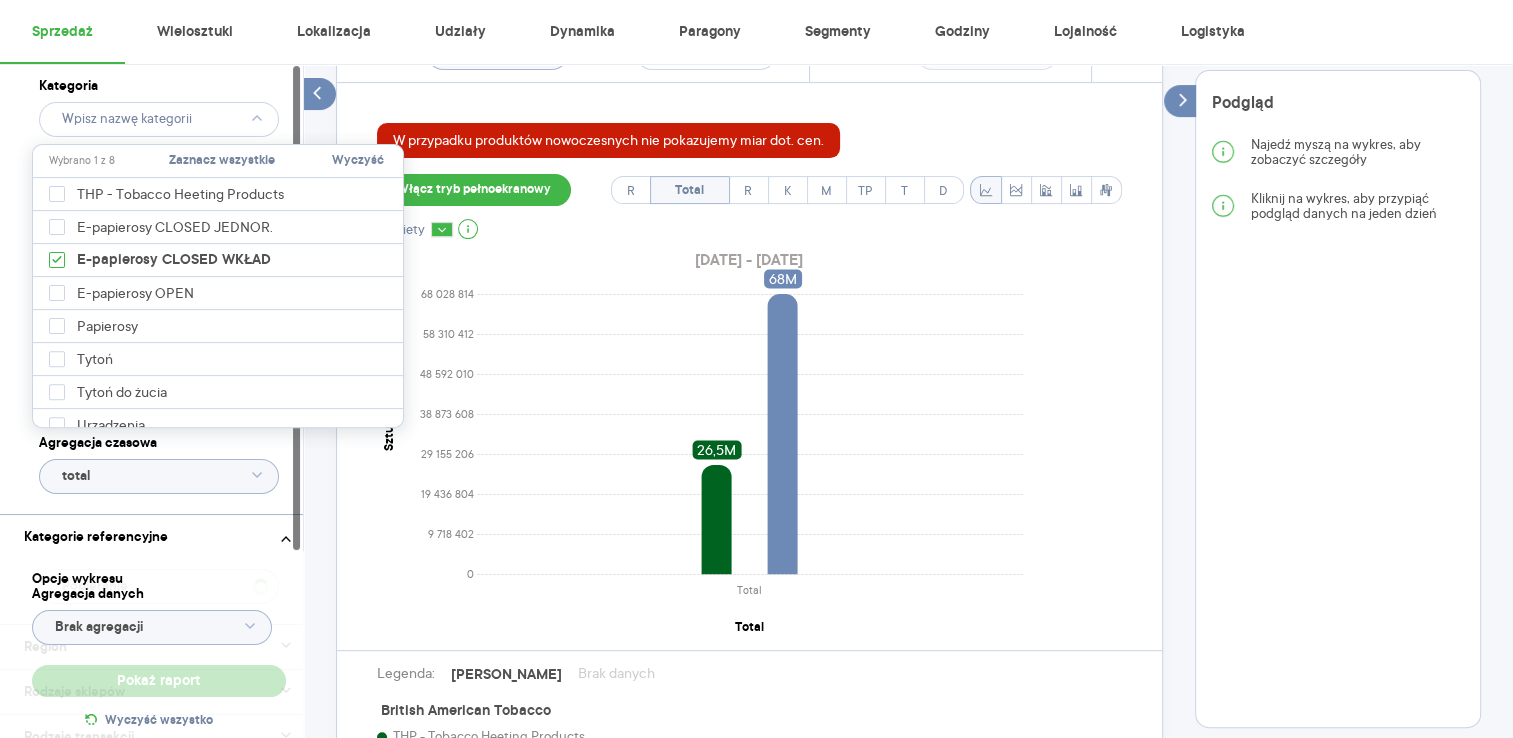 click on "Kategoria Marka Produkt Pokaż hierarchię Przedział czasu [DATE] - [DATE] Agregacja czasowa total" at bounding box center [159, 289] 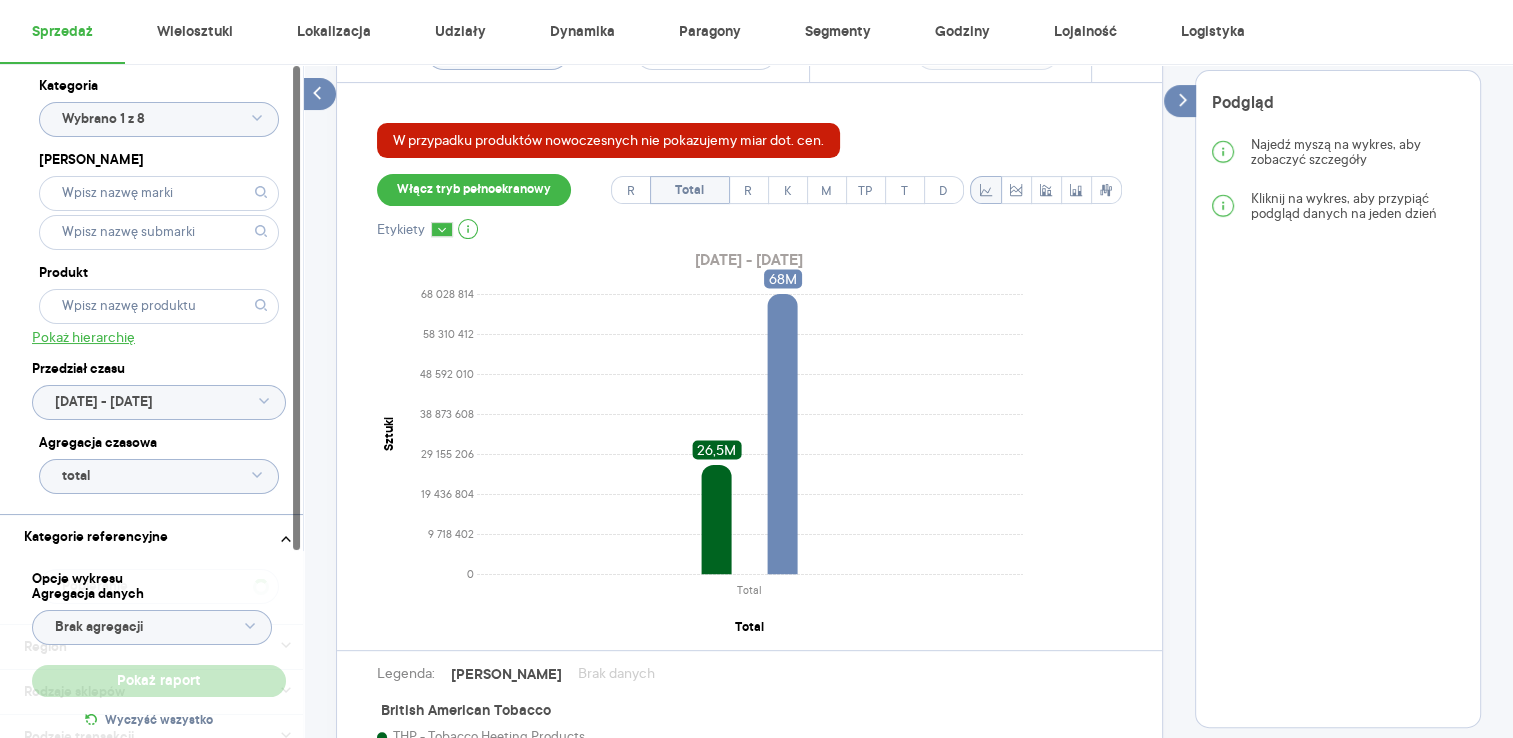 type 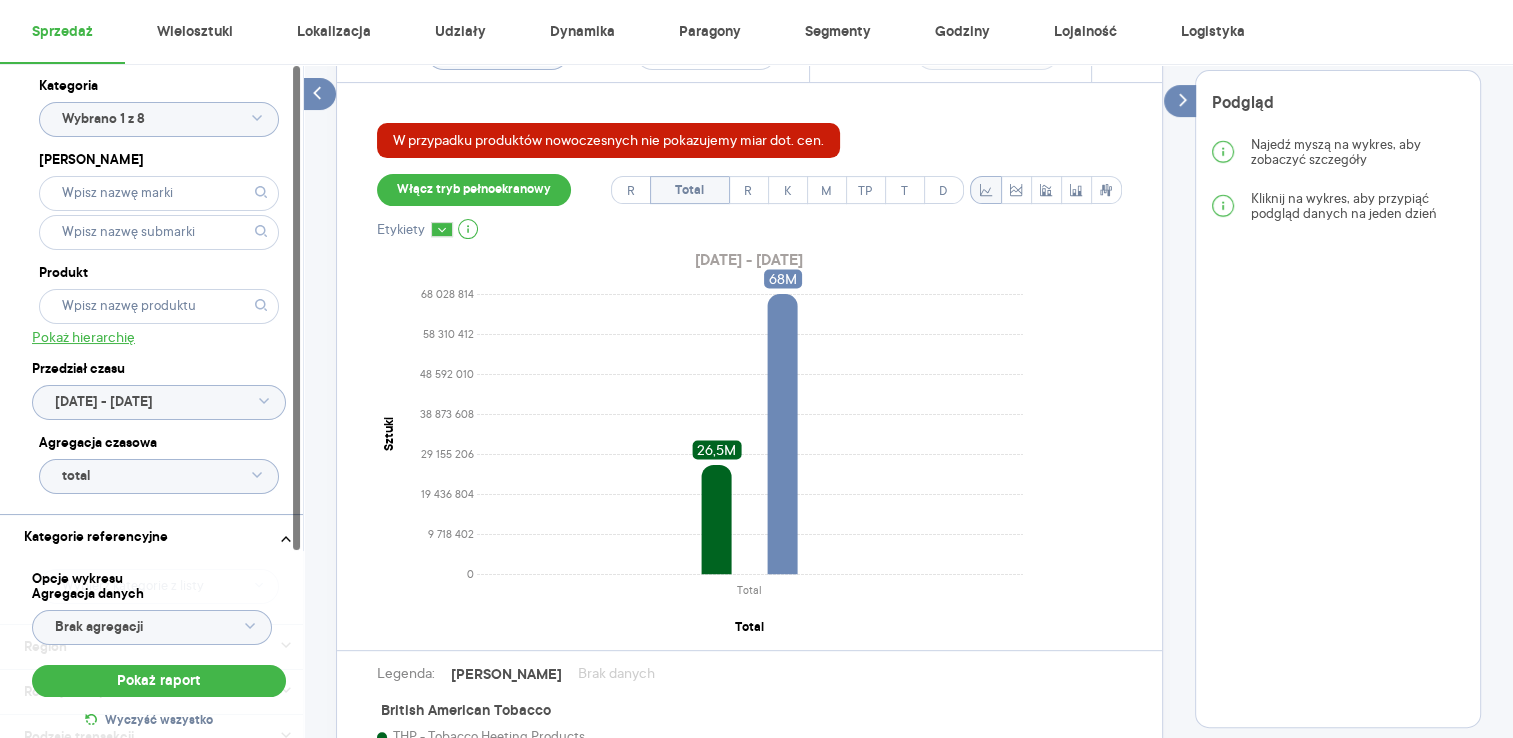 click on "Raporty Nowe Insights Eksport danych Baza wiedzy Aktualności [EMAIL_ADDRESS][DOMAIN_NAME] Wyloguj Sprzedaż Wielosztuki Lokalizacja Udziały Dynamika Paragony Segmenty Godziny Lojalność Logistyka Kategoria Wybrano 1 z 8 Marka Produkt Pokaż hierarchię Przedział czasu [DATE] - [DATE] Agregacja czasowa total Kategorie referencyjne Region Rodzaje sklepów Rodzaje transakcji Wszystkie Like For Like Uwzględnij LFL Opcje wykresu Agregacja danych Brak agregacji Pokaż raport Wyczyść wszystko Sprzedaż Podsumowanie - dane własne  (British American Tobacco) W przypadku produktów nowoczesnych nie pokazujemy miar dot. cen. Pokaż: Dane total Dane per sklep Dystrybucja Jednostki naturalne Dane własne Dane kategorii referencyjnej Wartość sprzedaży (brutto) b/d b/d b/d Liczba sztuk 26 535 490 5,45% 25 162 948 Średnia cena (brutto) b/d b/d b/d Średnia sprzedaż dziennie (brutto) b/d b/d b/d Poprzedni okres R/R Pokaż Sztuki i Promocje W przypadku produktów nowoczesnych nie pokazujemy miar dot. cen. R R" at bounding box center [756, -231] 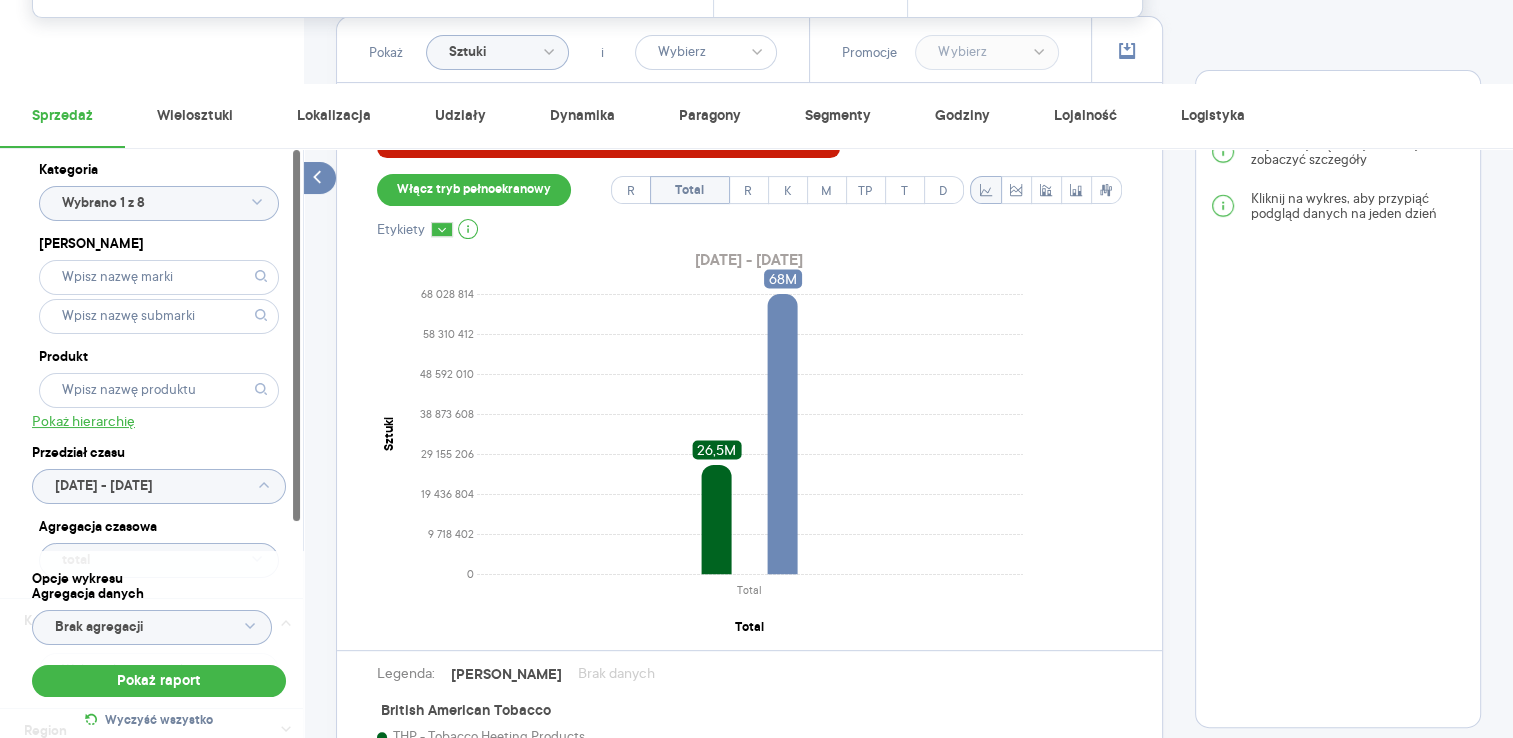 scroll, scrollTop: 0, scrollLeft: 0, axis: both 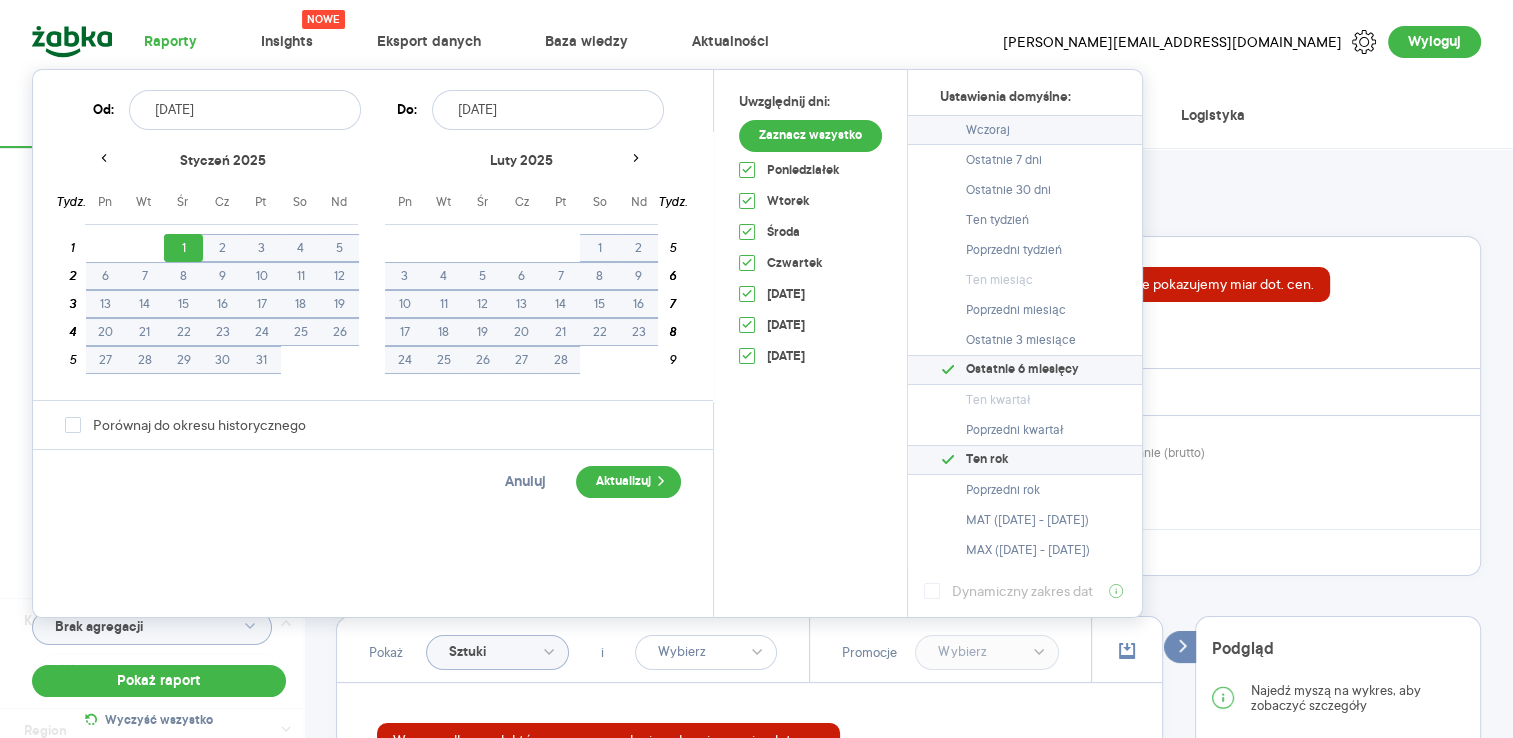 click on "Wczoraj" at bounding box center (988, 130) 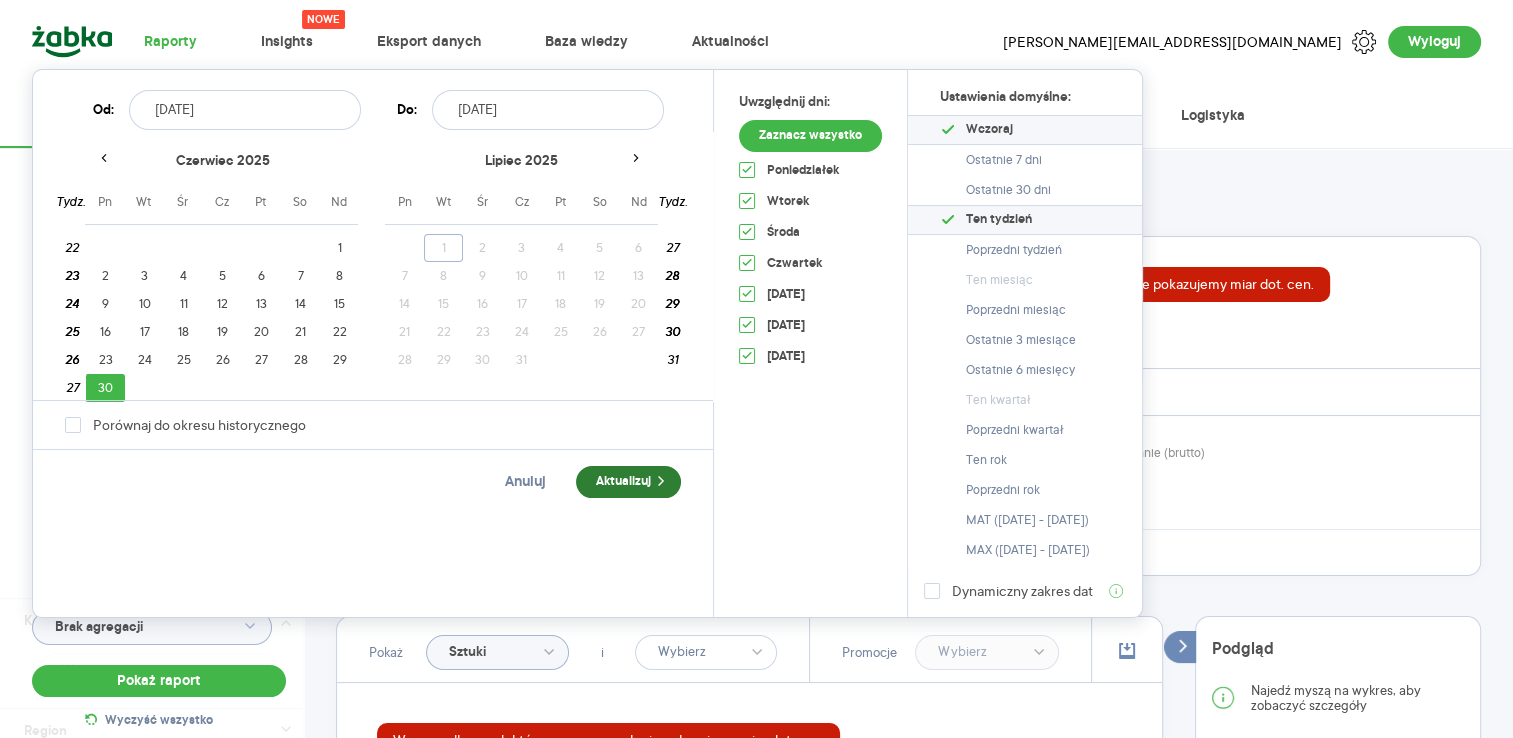 click on "Aktualizuj" at bounding box center [628, 482] 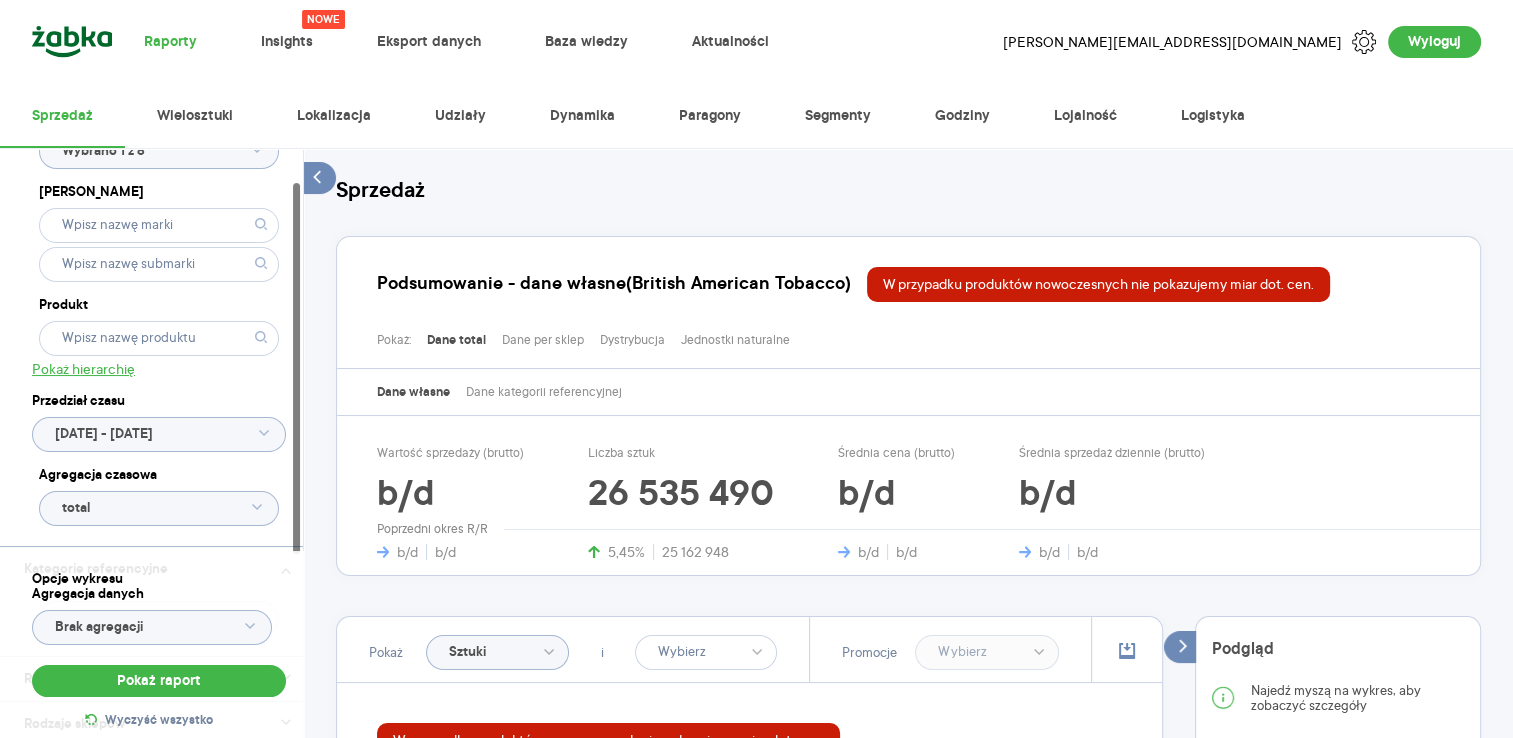 scroll, scrollTop: 100, scrollLeft: 0, axis: vertical 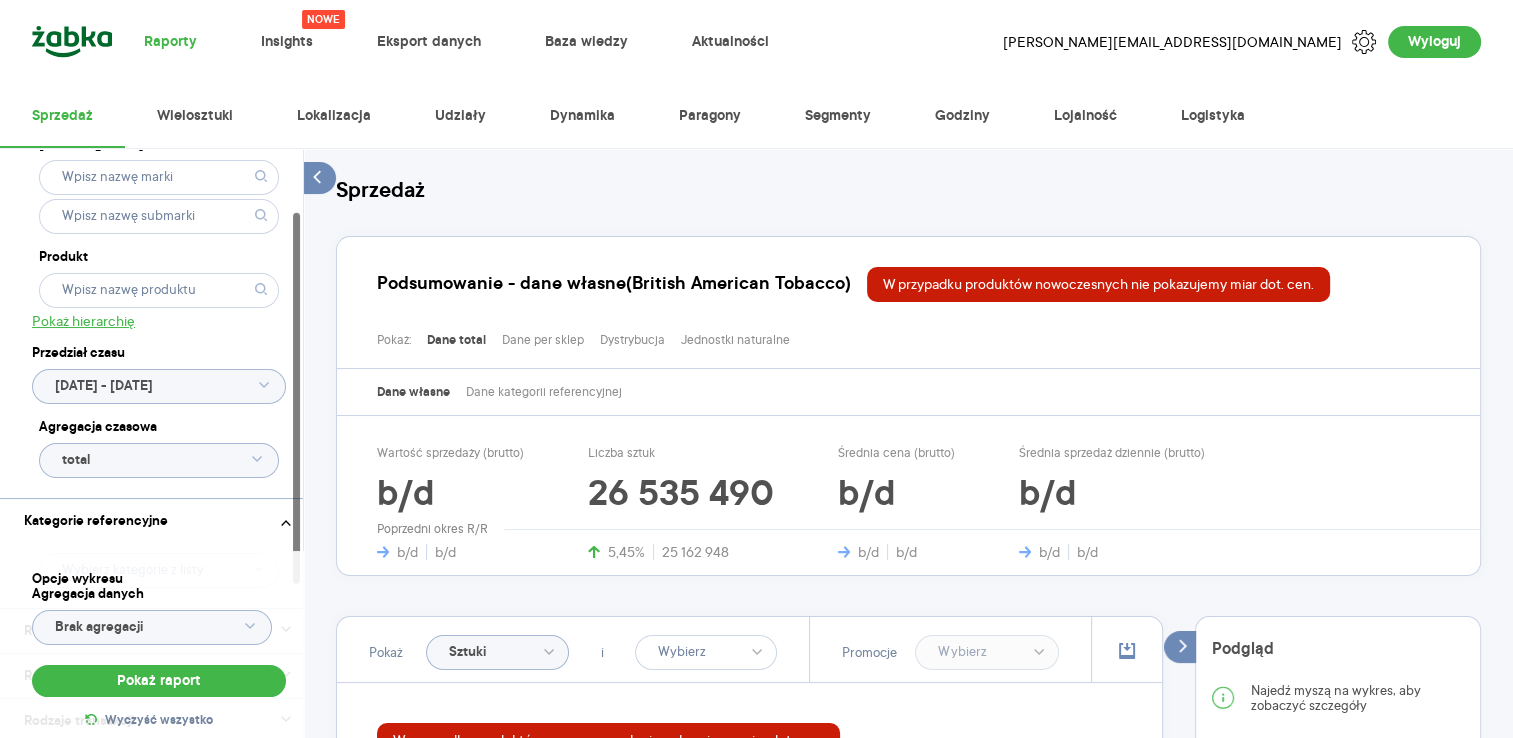 click on "total" 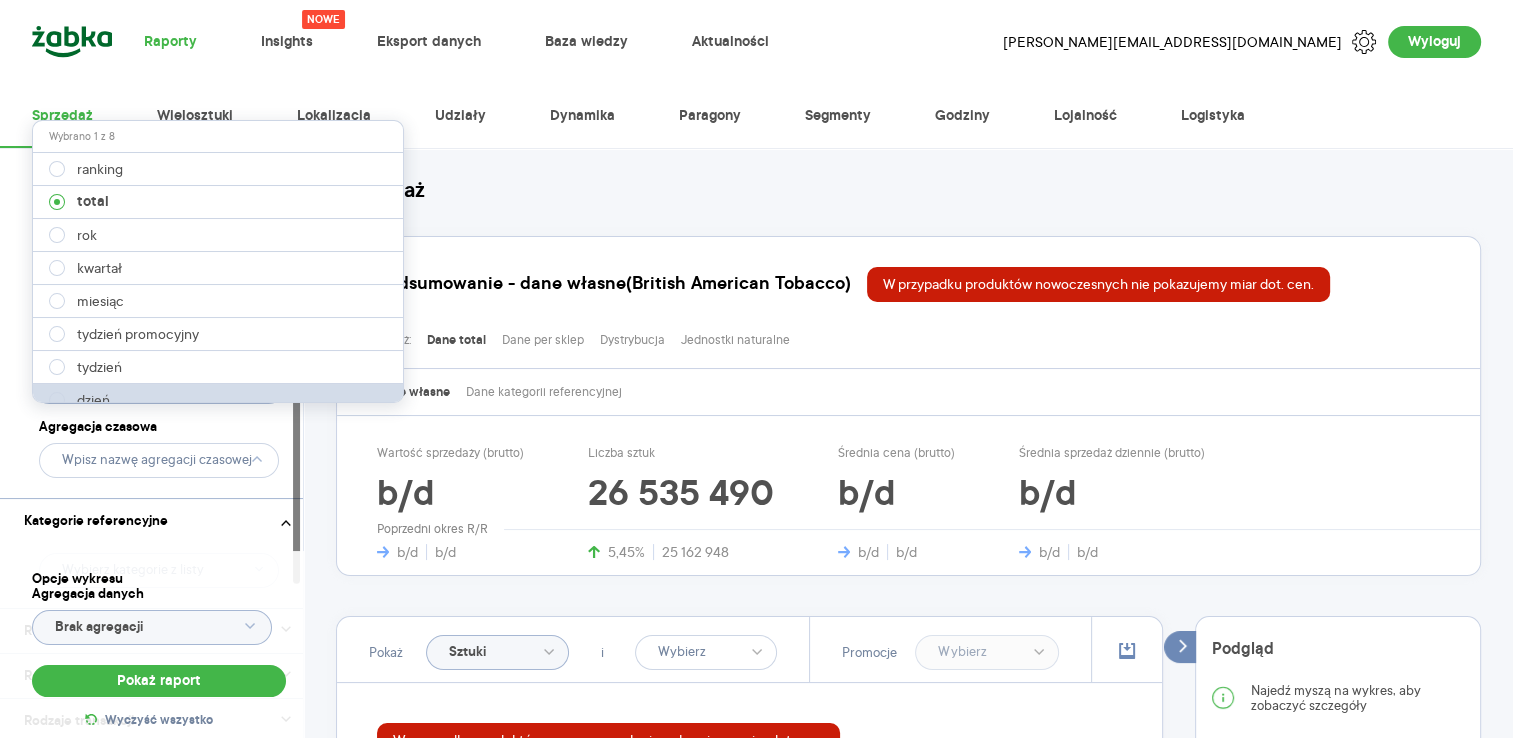 click on "dzień" at bounding box center (219, 400) 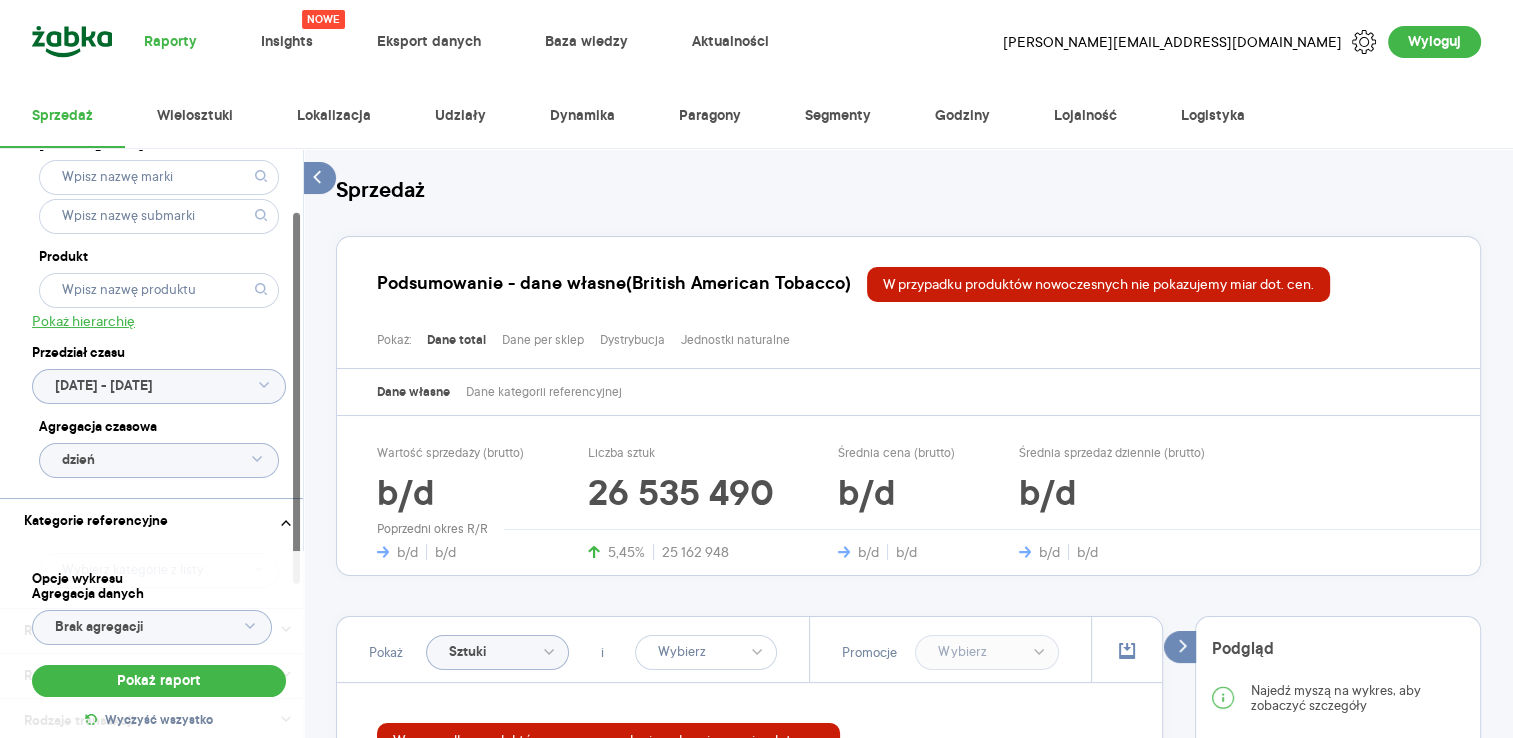 click on "Raporty Nowe Insights Eksport danych Baza wiedzy Aktualności [EMAIL_ADDRESS][DOMAIN_NAME] Wyloguj Sprzedaż Wielosztuki Lokalizacja Udziały Dynamika Paragony Segmenty Godziny Lojalność Logistyka Kategoria Wybrano 1 z 8 Marka Produkt Pokaż hierarchię Przedział czasu [DATE] - [DATE] Agregacja czasowa dzień Kategorie referencyjne Region Rodzaje sklepów Rodzaje transakcji Wszystkie Like For Like Uwzględnij LFL Opcje wykresu Agregacja danych Brak agregacji Pokaż raport Wyczyść wszystko Sprzedaż Podsumowanie - dane własne  (British American Tobacco) W przypadku produktów nowoczesnych nie pokazujemy miar dot. cen. Pokaż: Dane total Dane per sklep Dystrybucja Jednostki naturalne Dane własne Dane kategorii referencyjnej Wartość sprzedaży (brutto) b/d b/d b/d Liczba sztuk 26 535 490 5,45% 25 162 948 Średnia cena (brutto) b/d b/d b/d Średnia sprzedaż dziennie (brutto) b/d b/d b/d Poprzedni okres R/R Pokaż Sztuki i Promocje W przypadku produktów nowoczesnych nie pokazujemy miar dot. cen. R R" at bounding box center [756, 369] 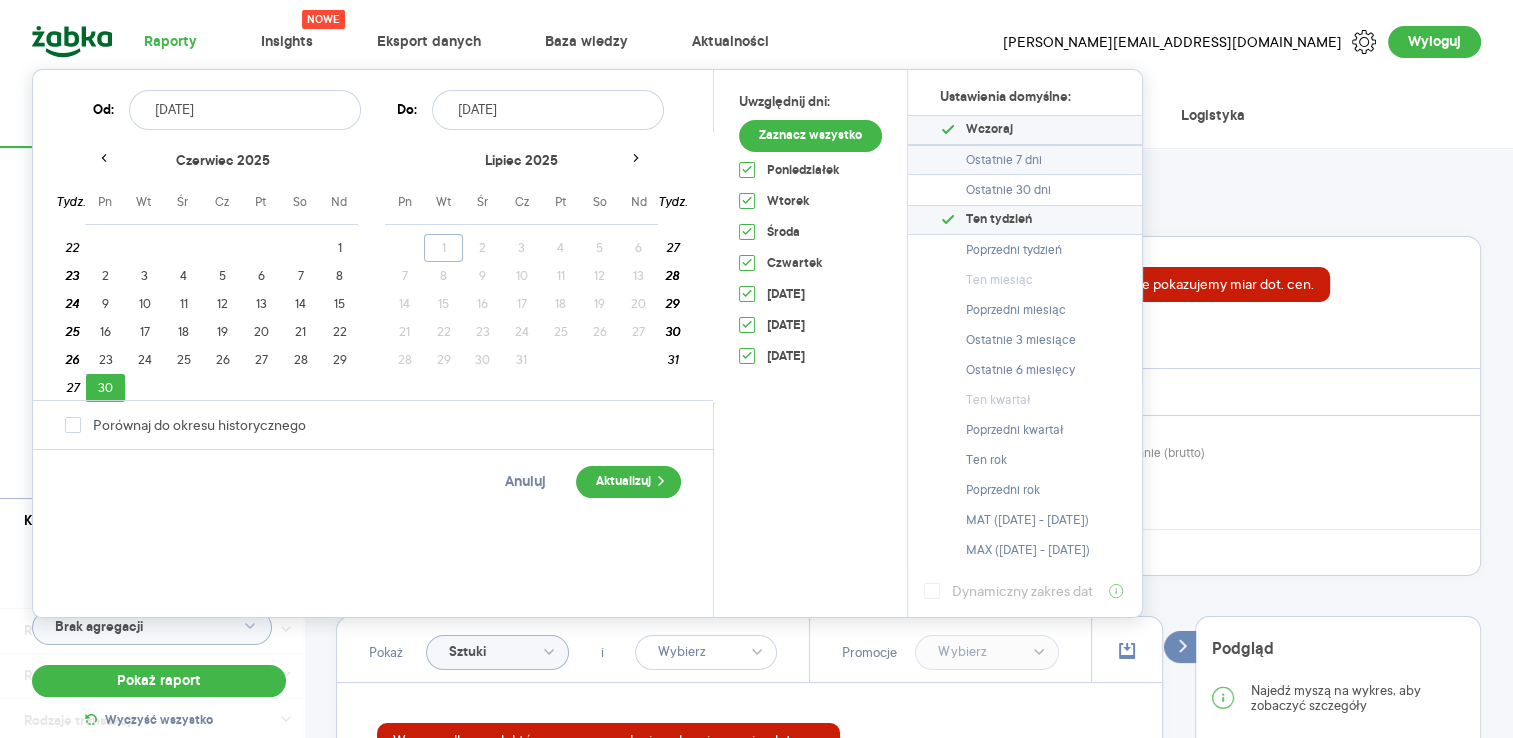 click on "Ostatnie 7 dni" at bounding box center (1004, 160) 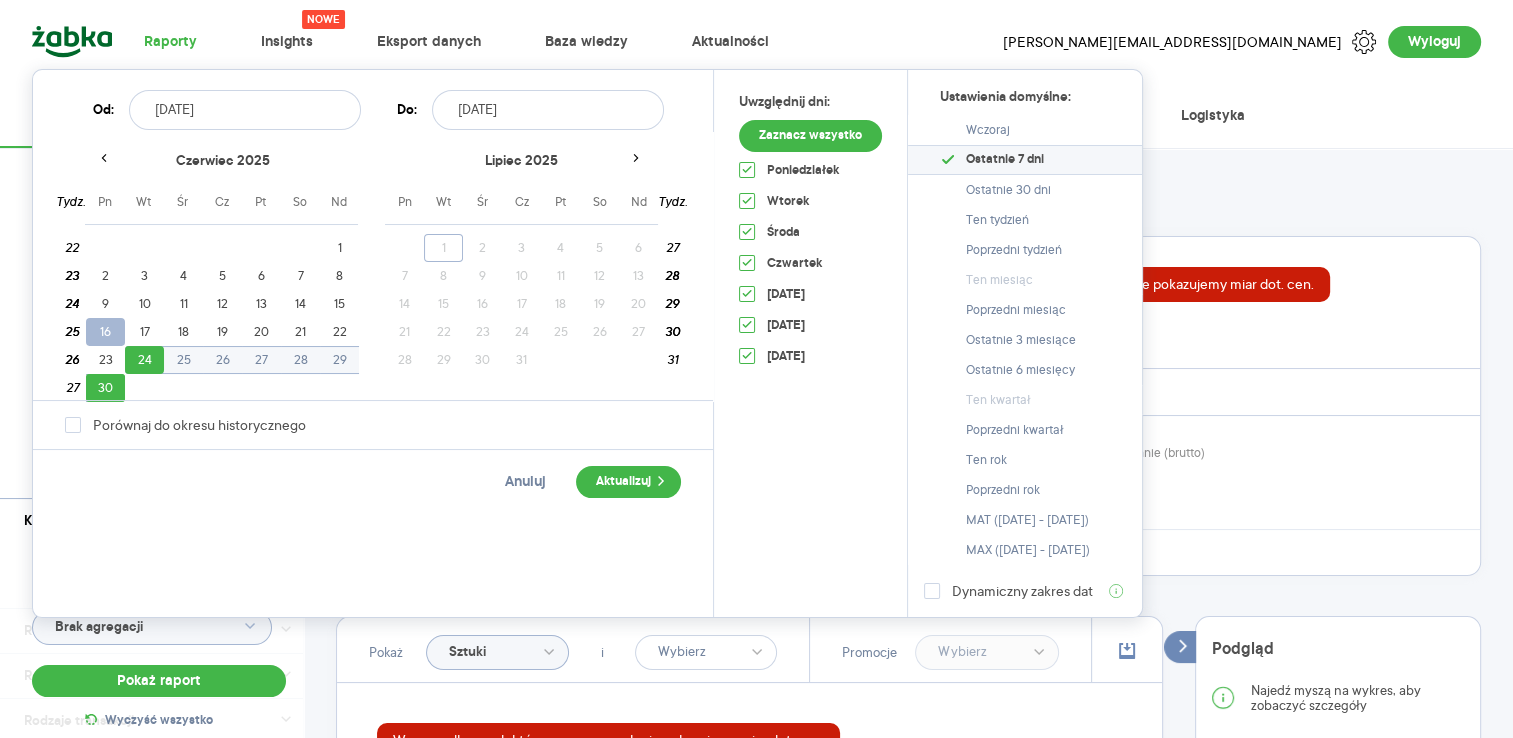 click on "16" at bounding box center (105, 332) 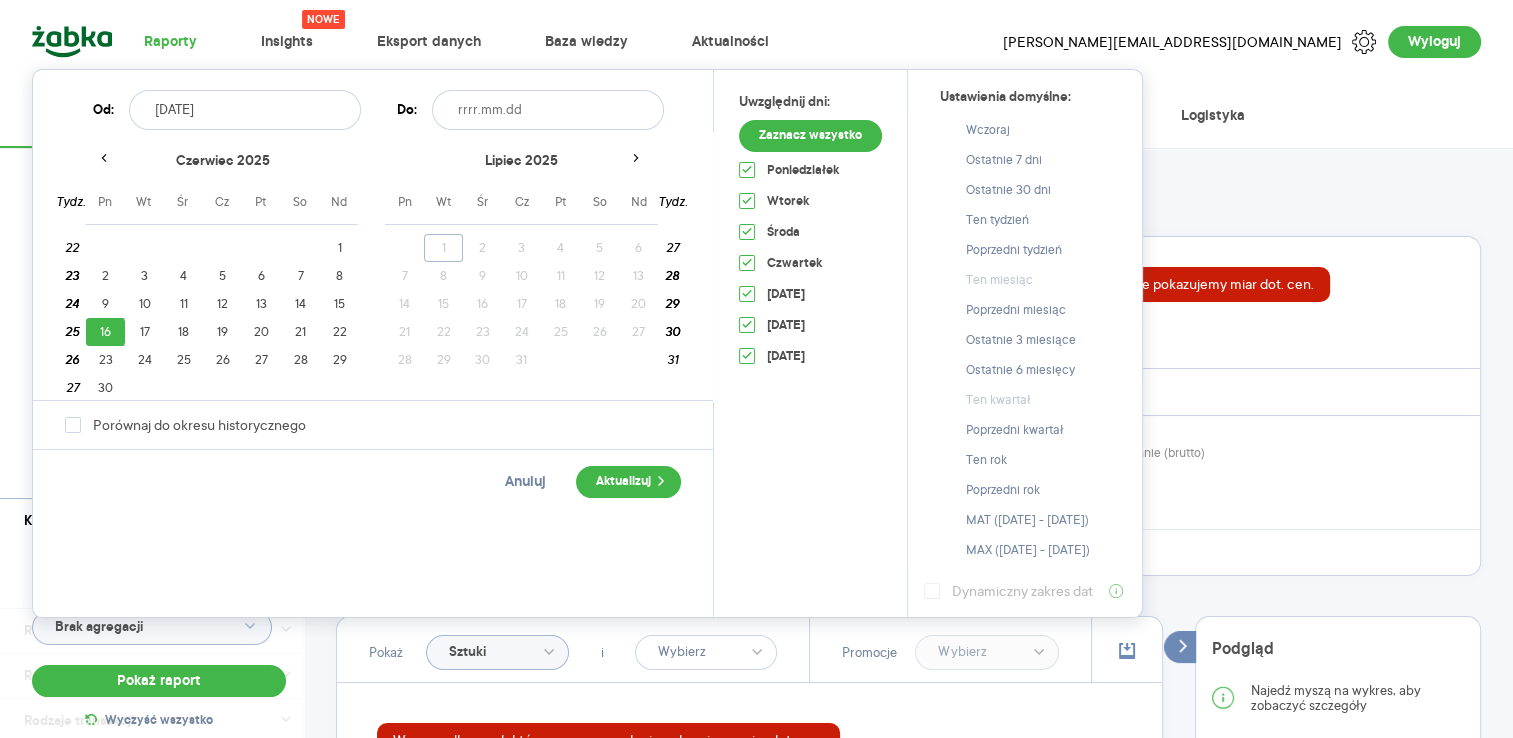 click on "9" at bounding box center [105, 304] 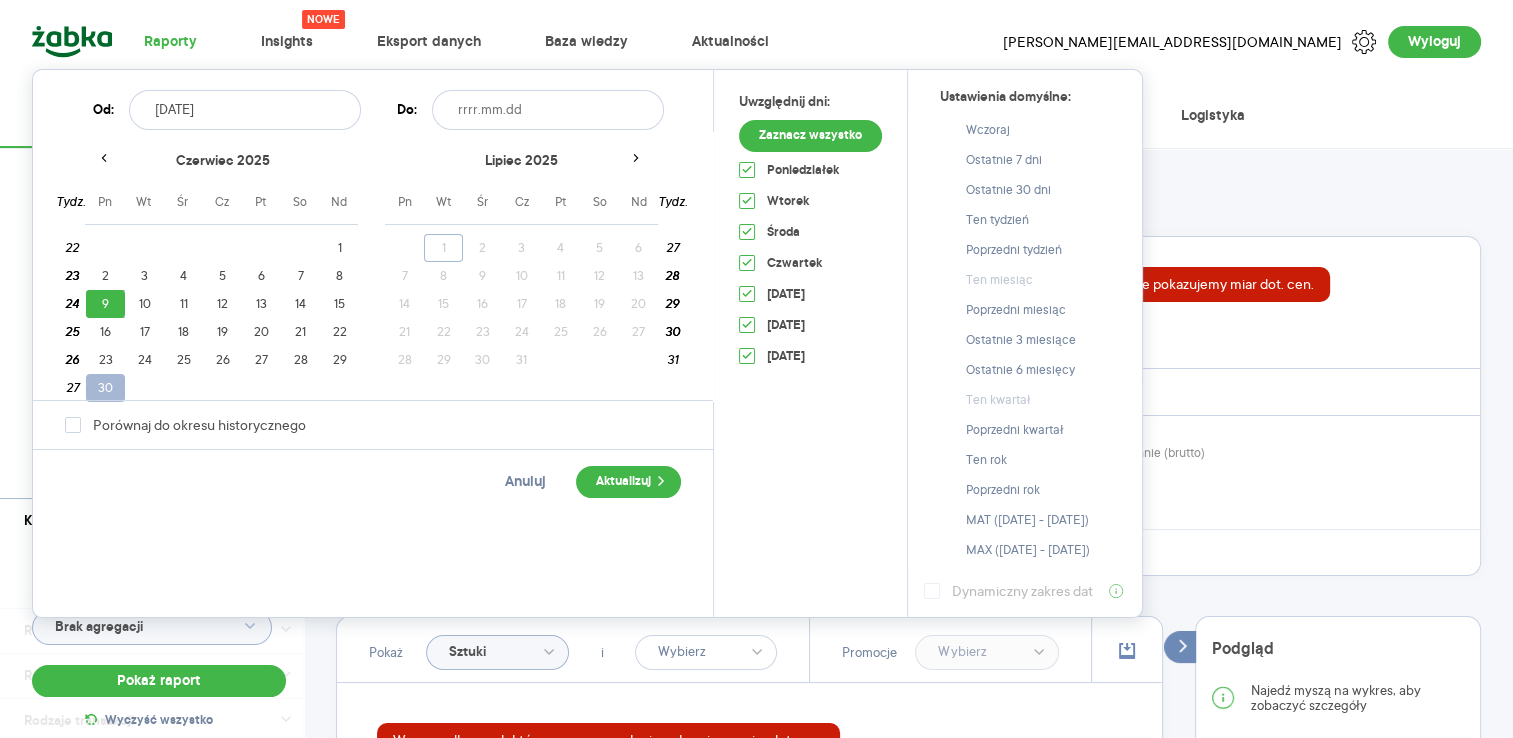 click on "30" at bounding box center (105, 388) 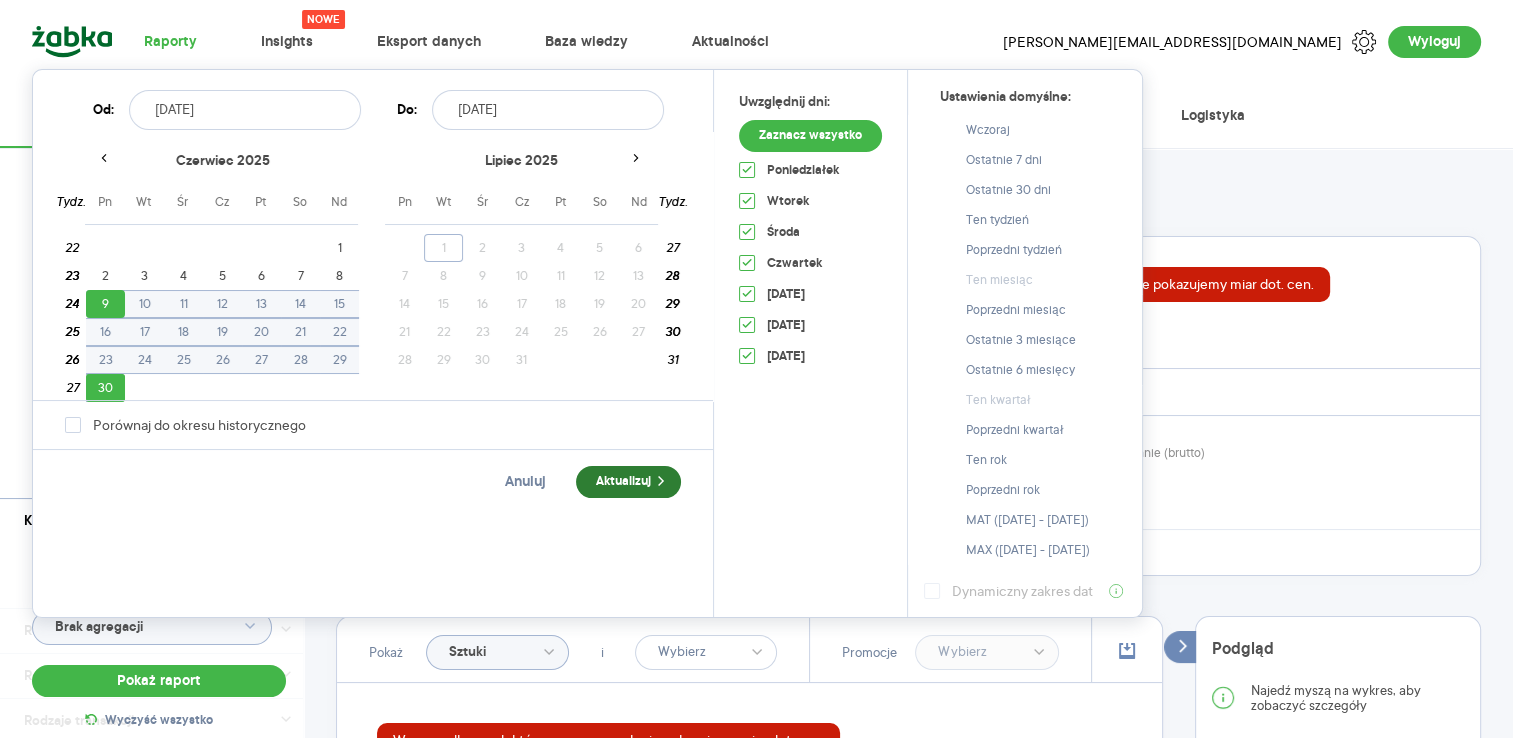 click on "Aktualizuj" at bounding box center [628, 482] 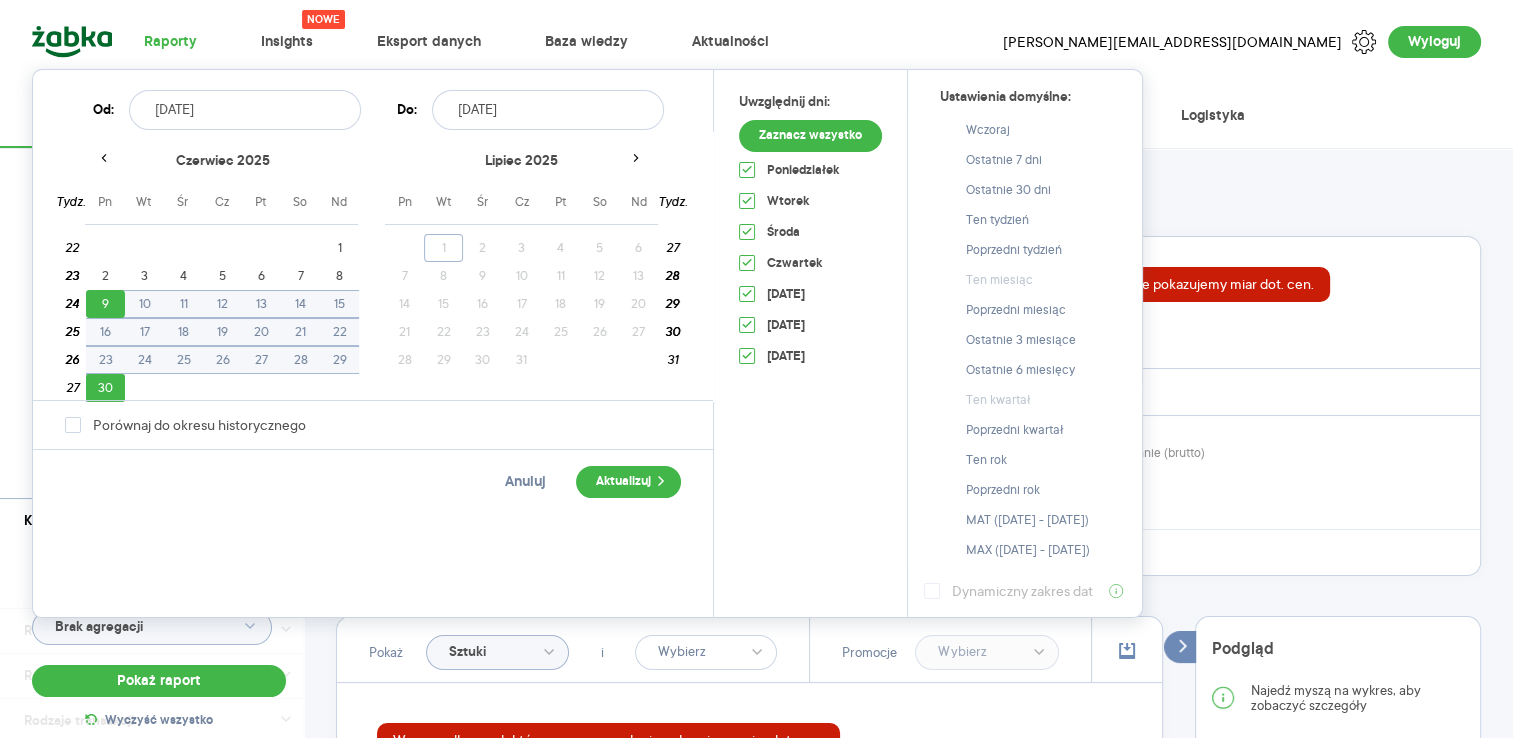 type on "[DATE] - [DATE]" 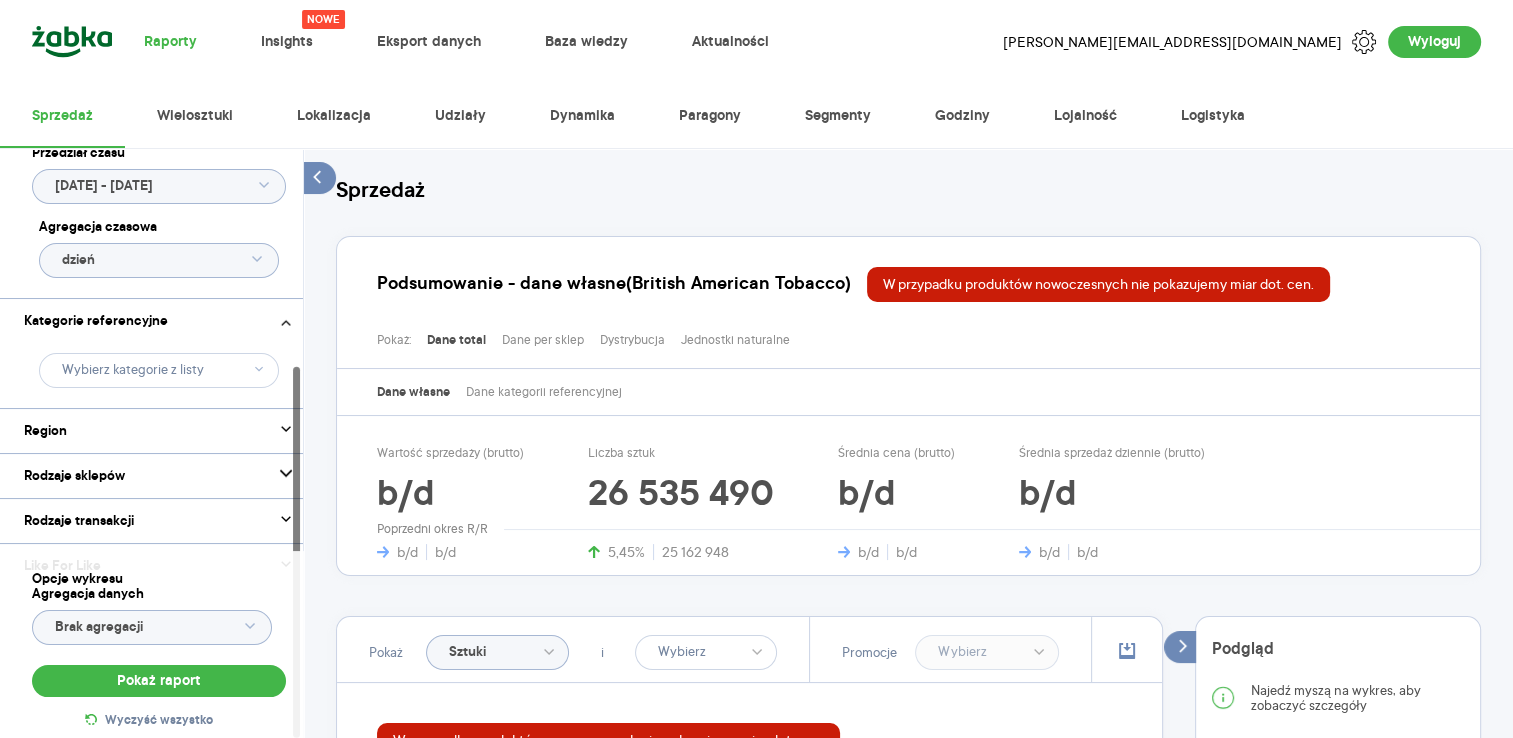 scroll, scrollTop: 345, scrollLeft: 0, axis: vertical 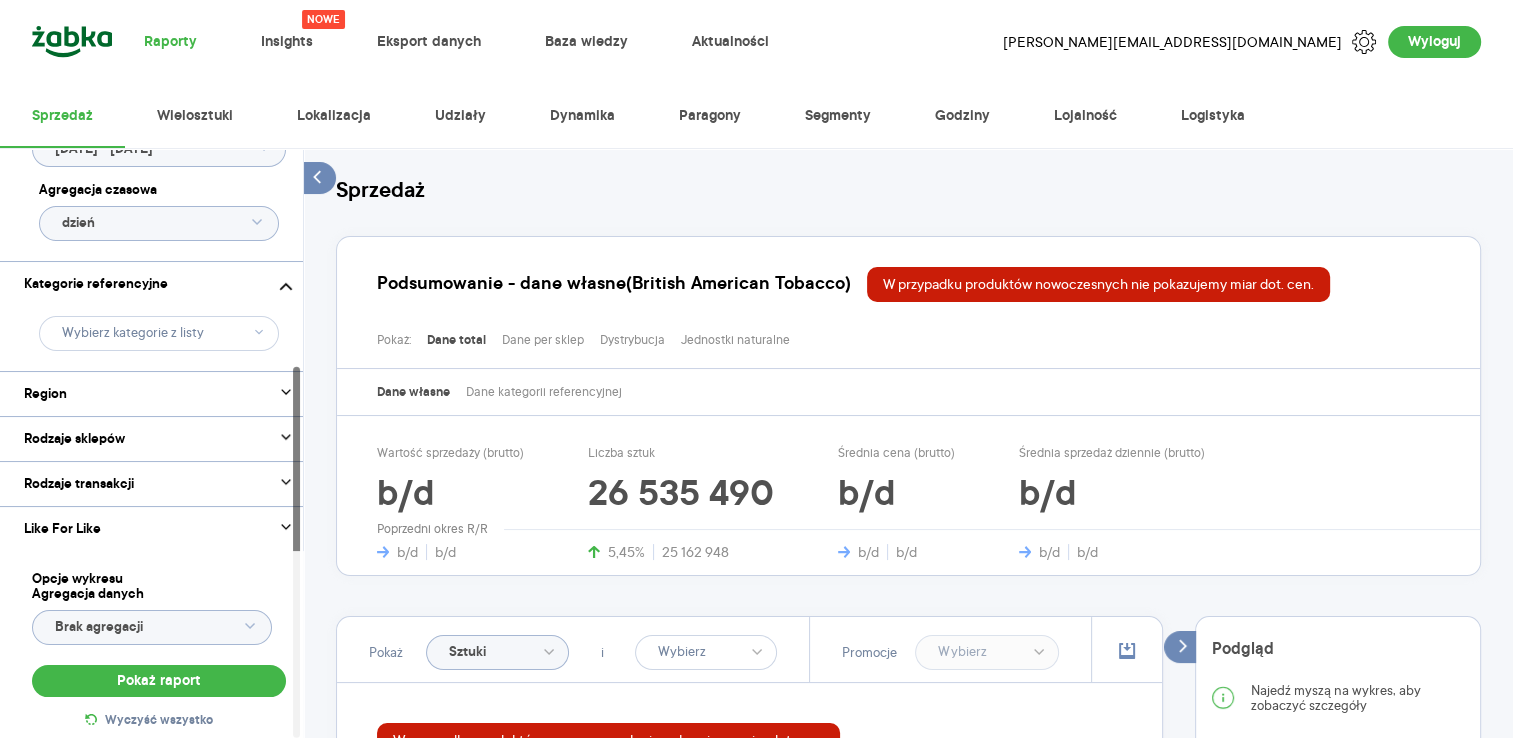 click 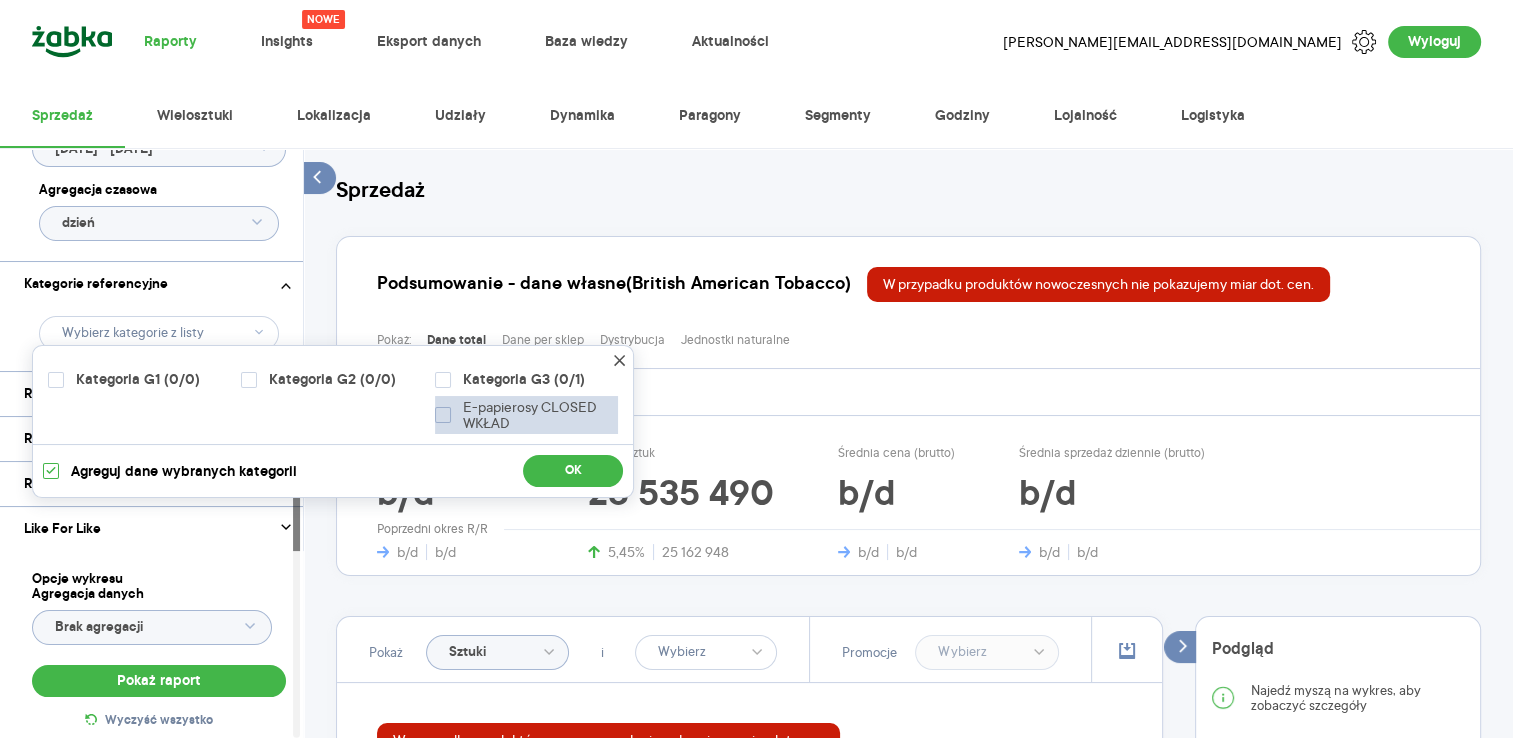 click 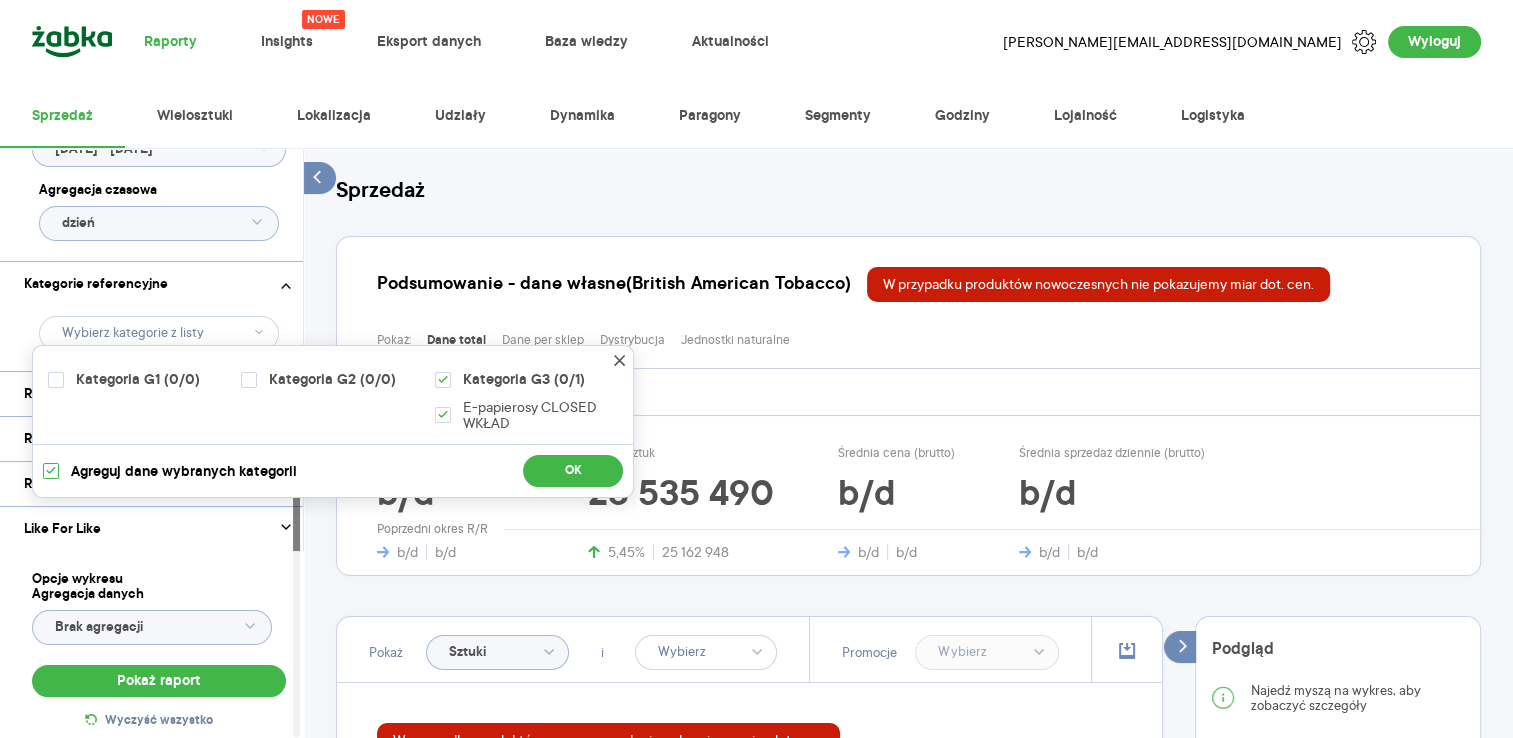 checkbox on "true" 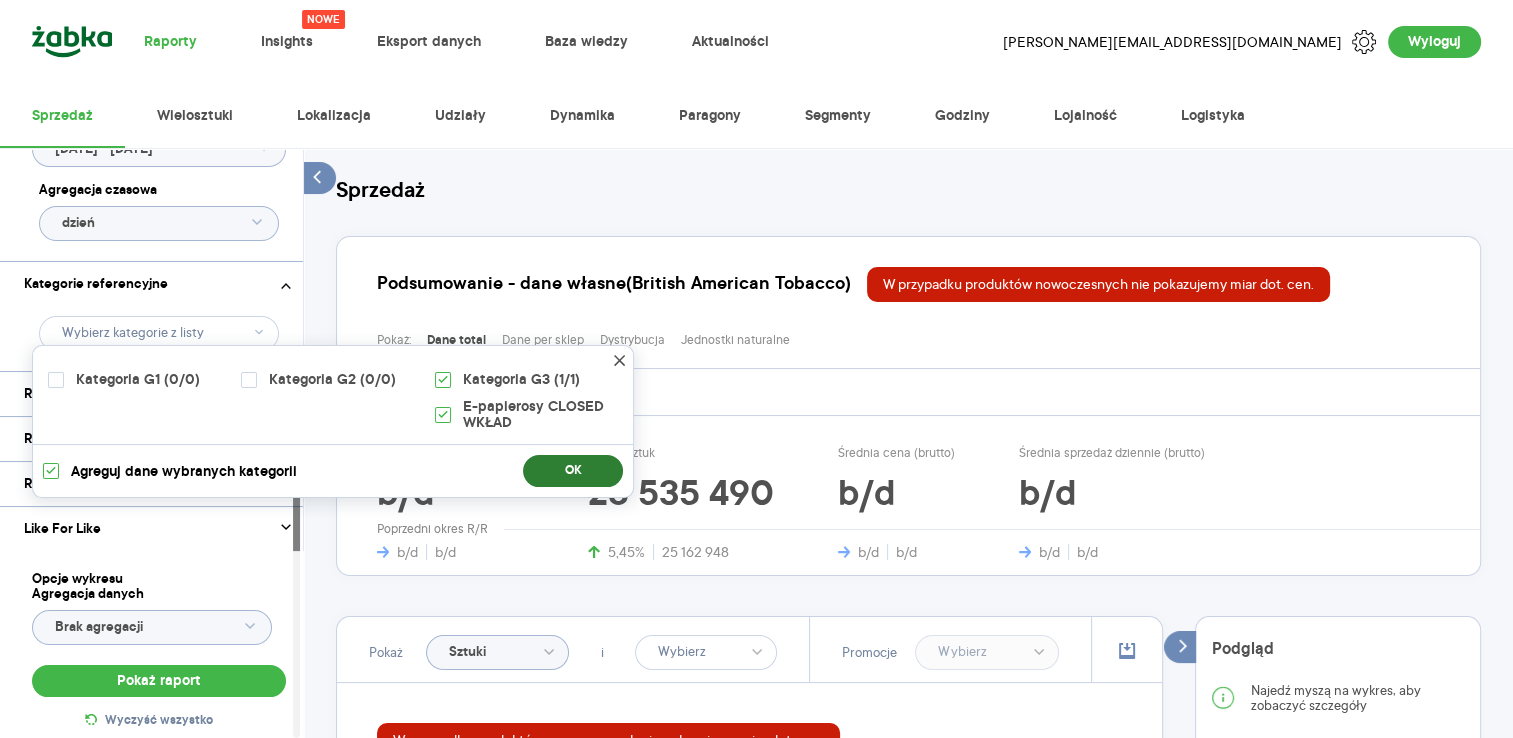 click on "OK" at bounding box center (573, 471) 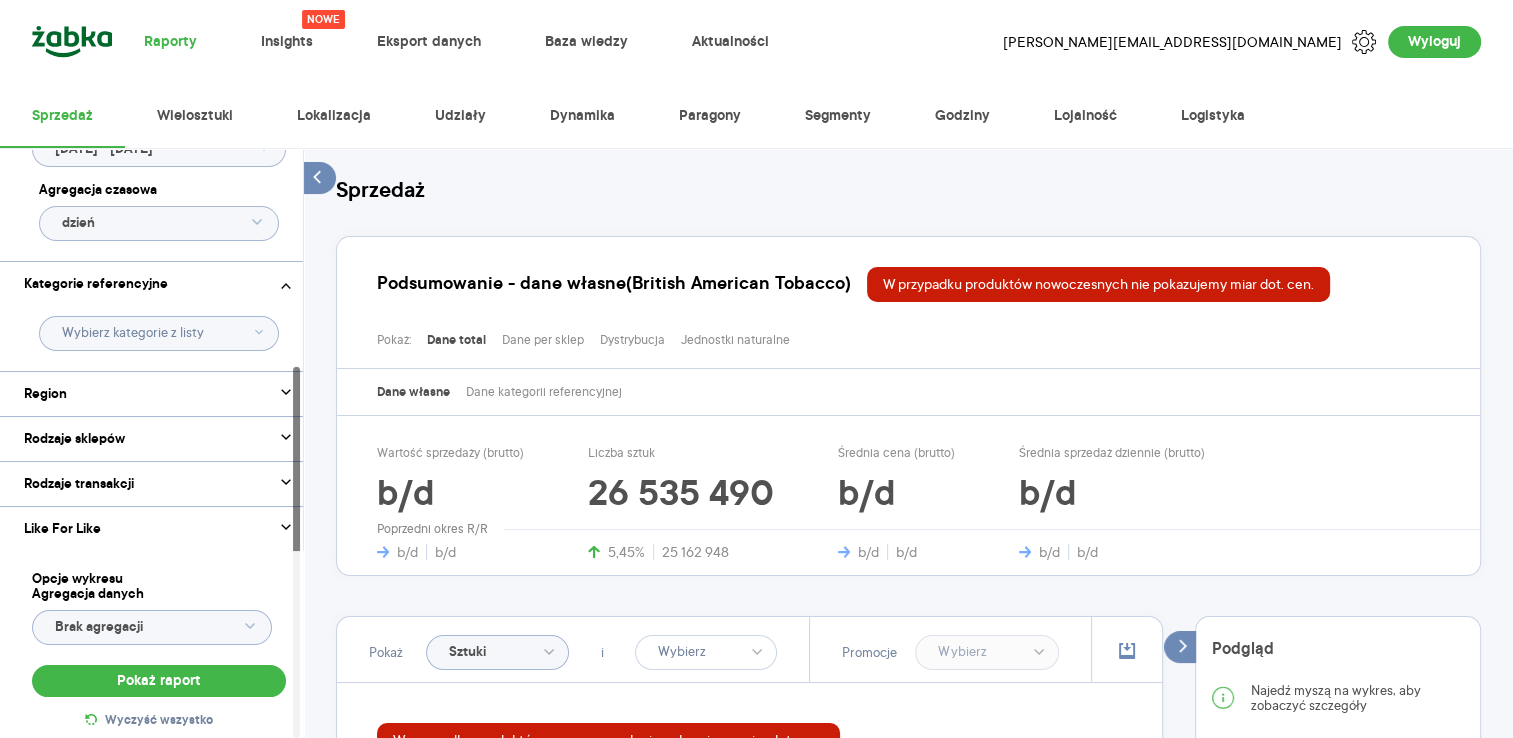 type on "Wybrano G3 - 1 z 1" 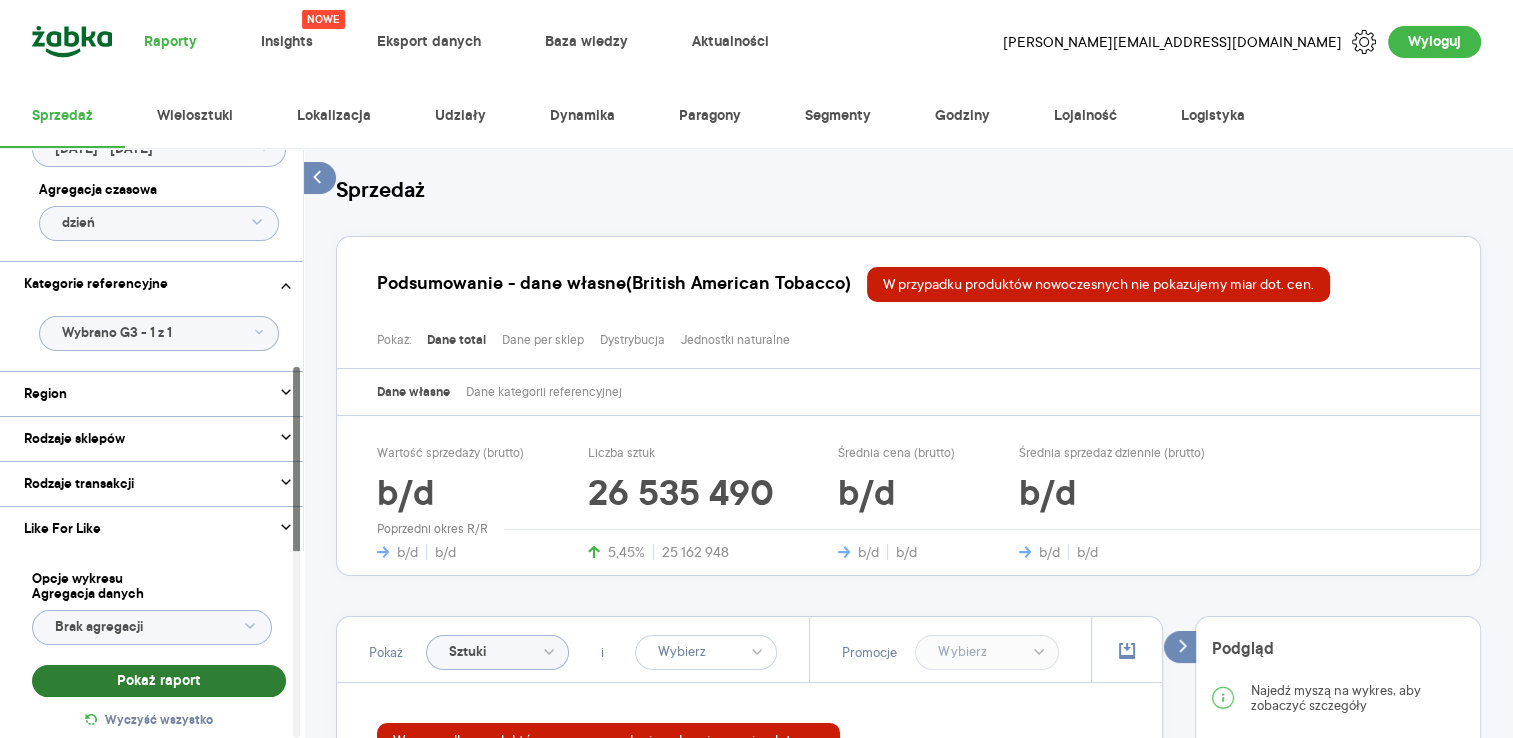 click on "Pokaż raport" at bounding box center [159, 681] 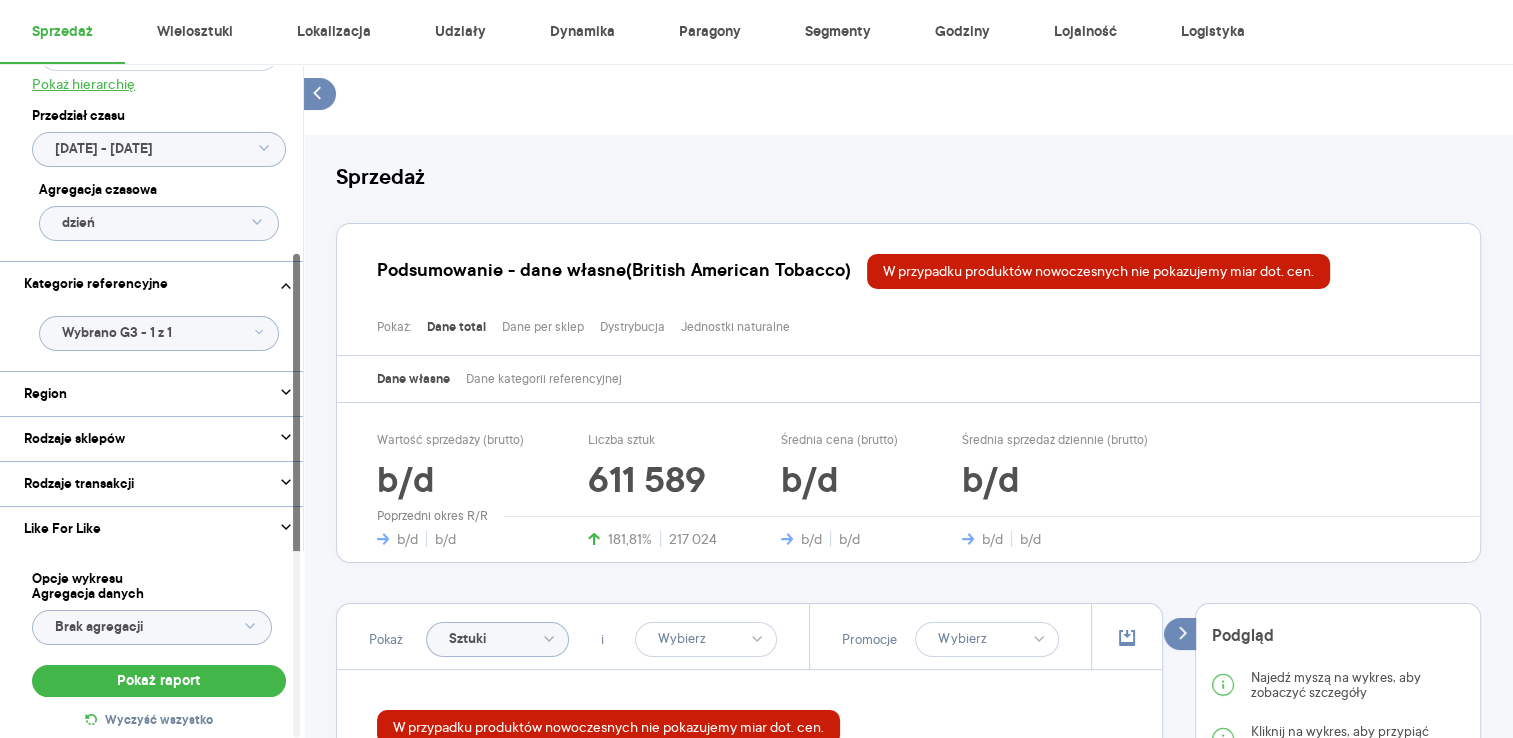 scroll, scrollTop: 148, scrollLeft: 0, axis: vertical 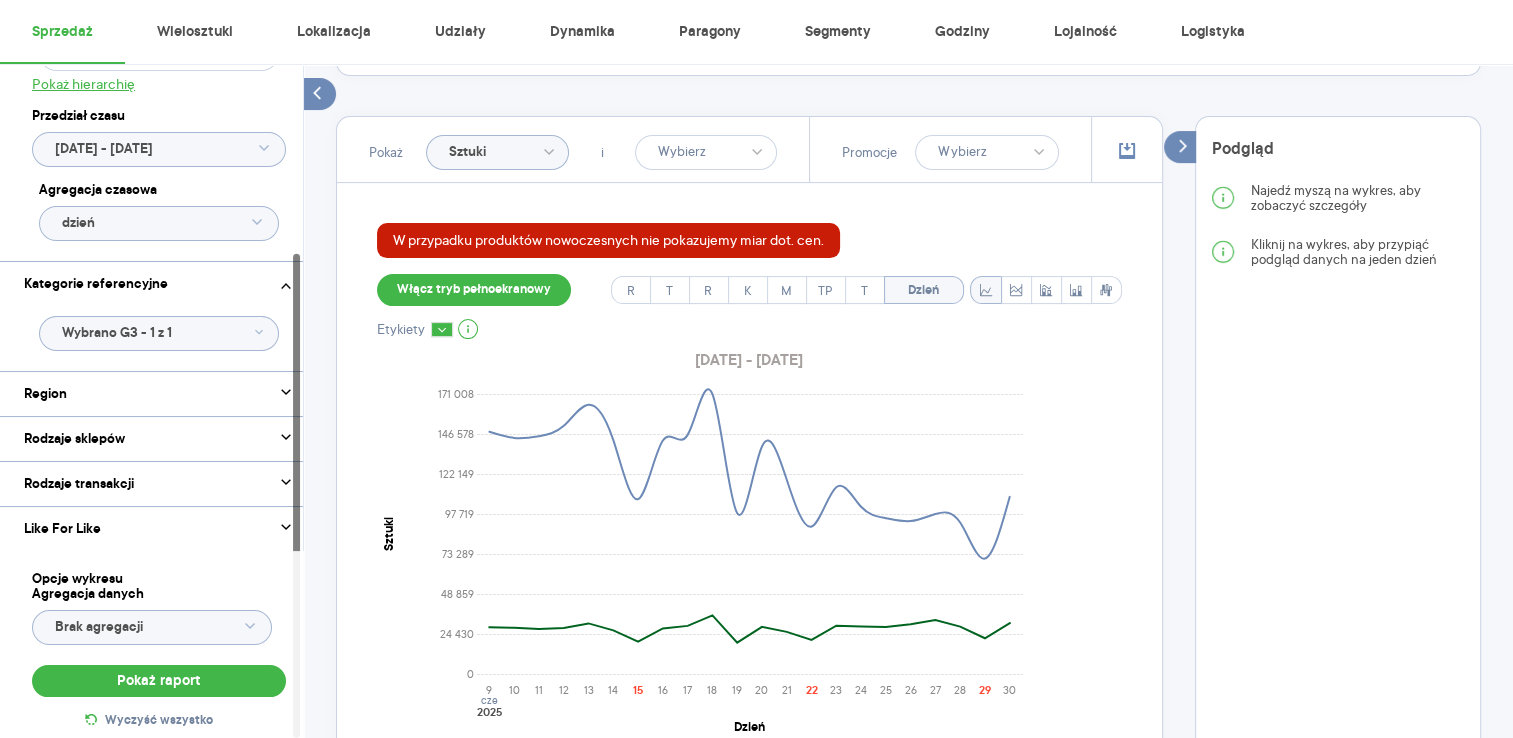 click at bounding box center [442, 329] 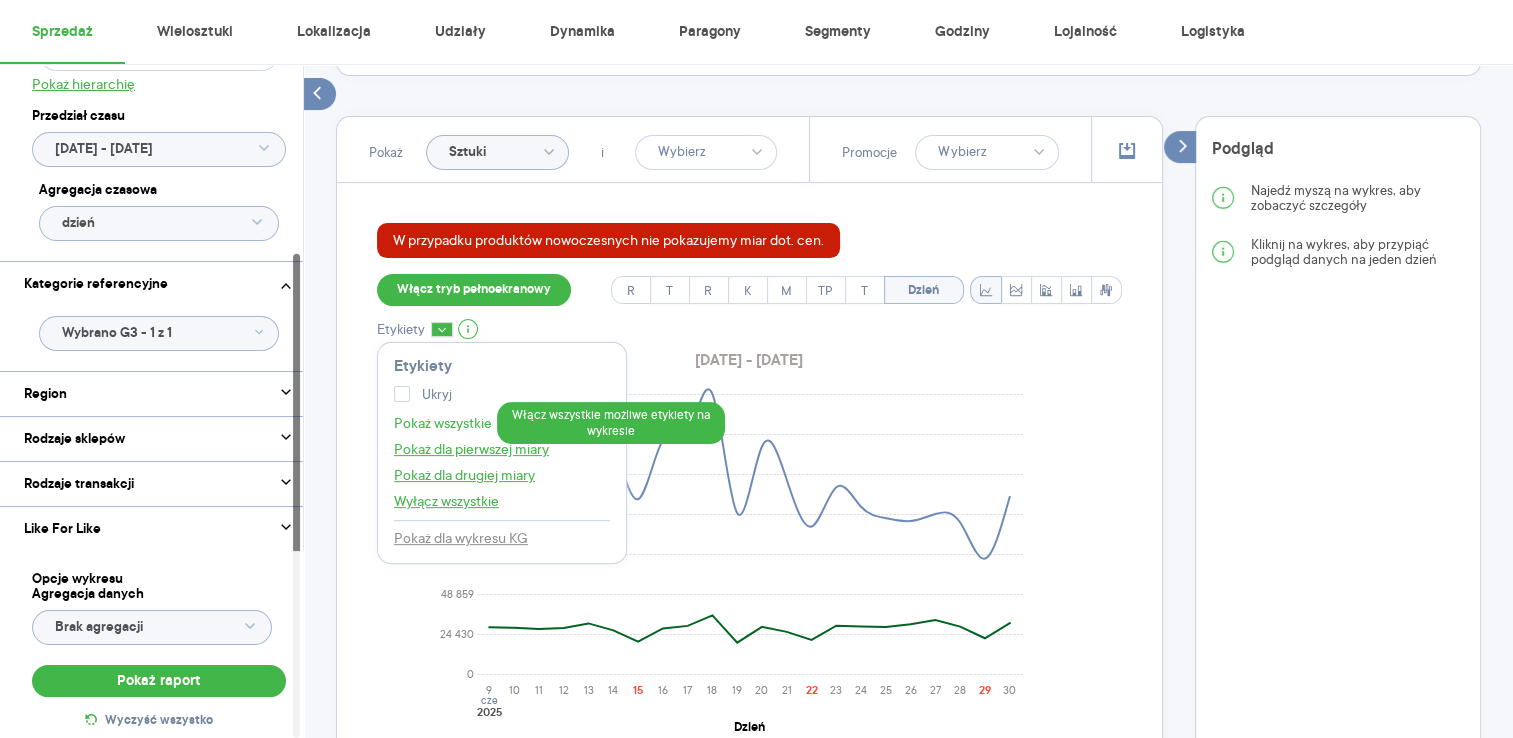 click on "Pokaż wszystkie" at bounding box center (443, 423) 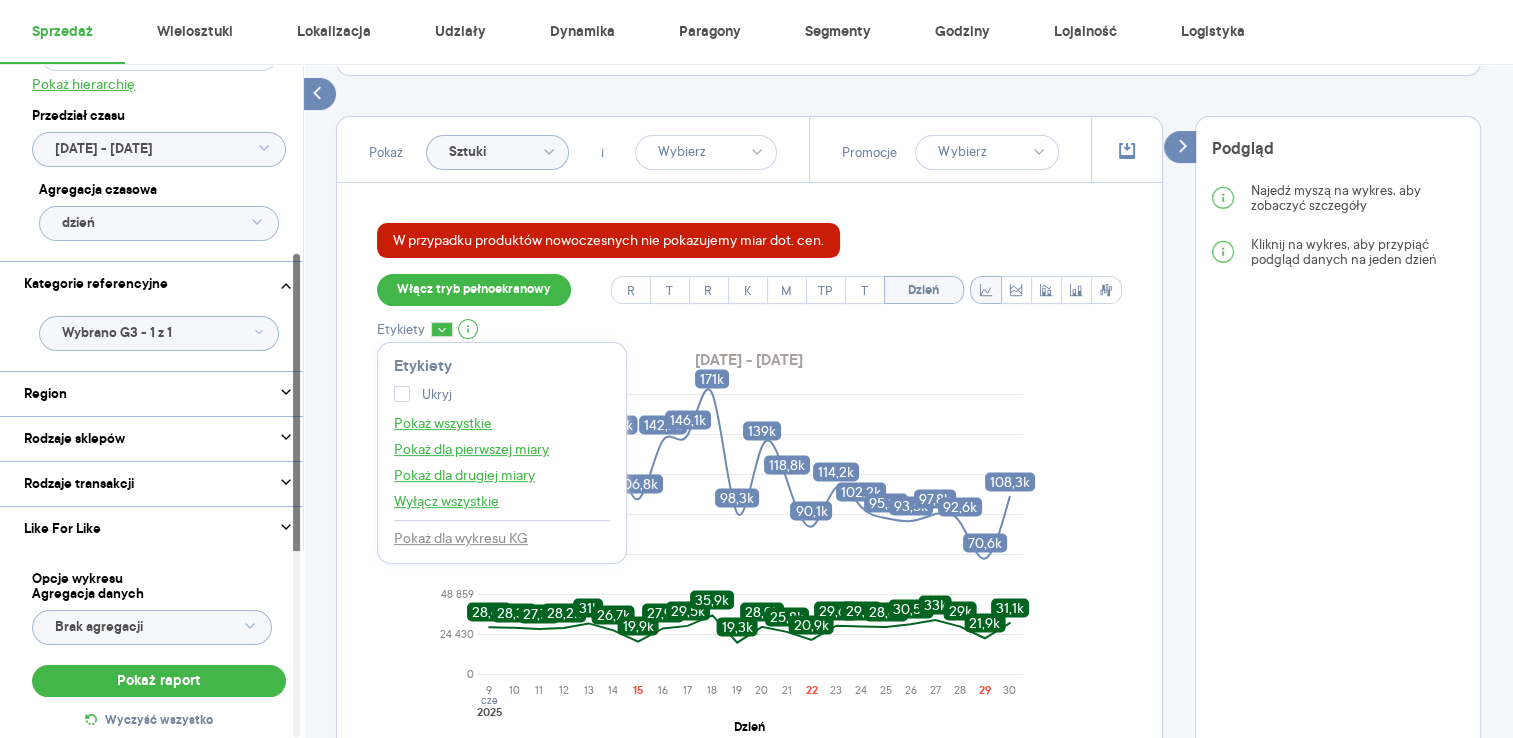 click on "Pokaż Sztuki i Promocje W przypadku produktów nowoczesnych nie pokazujemy miar dot. cen. Włącz tryb pełnoekranowy R T R K M TP T Dzień Etykiety Etykiety Ukryj Pokaż wszystkie Pokaż dla pierwszej miary Pokaż dla drugiej miary Wyłącz wszystkie Pokaż dla wykresu KG [DATE] - [DATE] 0 24 430 48 859 73 289 97 719 122 149 146 578 171 008 Sztuki 9 10 11 12 13 14 15 16 17 18 19 20 21 22 23 24 25 26 27 28 29 [DATE] Dzień 28,6k 28,3k 27,7k 28,2k 31k 26,7k 19,9k 27,9k 29,5k 35,9k 19,3k 28,9k 25,8k 20,9k 29,6k 29,1k 28,8k 30,5k 33k 29k 21,9k 31,1k 148k 144,3k 145,3k 151,6k 164,6k 142,9k 106,8k 142,7k 146,1k 171k 98,3k 139k 118,8k 90,1k 114,2k 102,2k 95,2k 93,5k 97,8k 92,6k 70,6k 108,3k Legenda: Dane Brak danych British American Tobacco E-papierosy CLOSED WKŁAD Kategoria referencyjna: E-papierosy CLOSED WKŁAD Podgląd Najedź myszą na wykres, aby zobaczyć szczegóły Kliknij na wykres, aby przypiąć podgląd danych na jeden dzień" at bounding box center (908, 527) 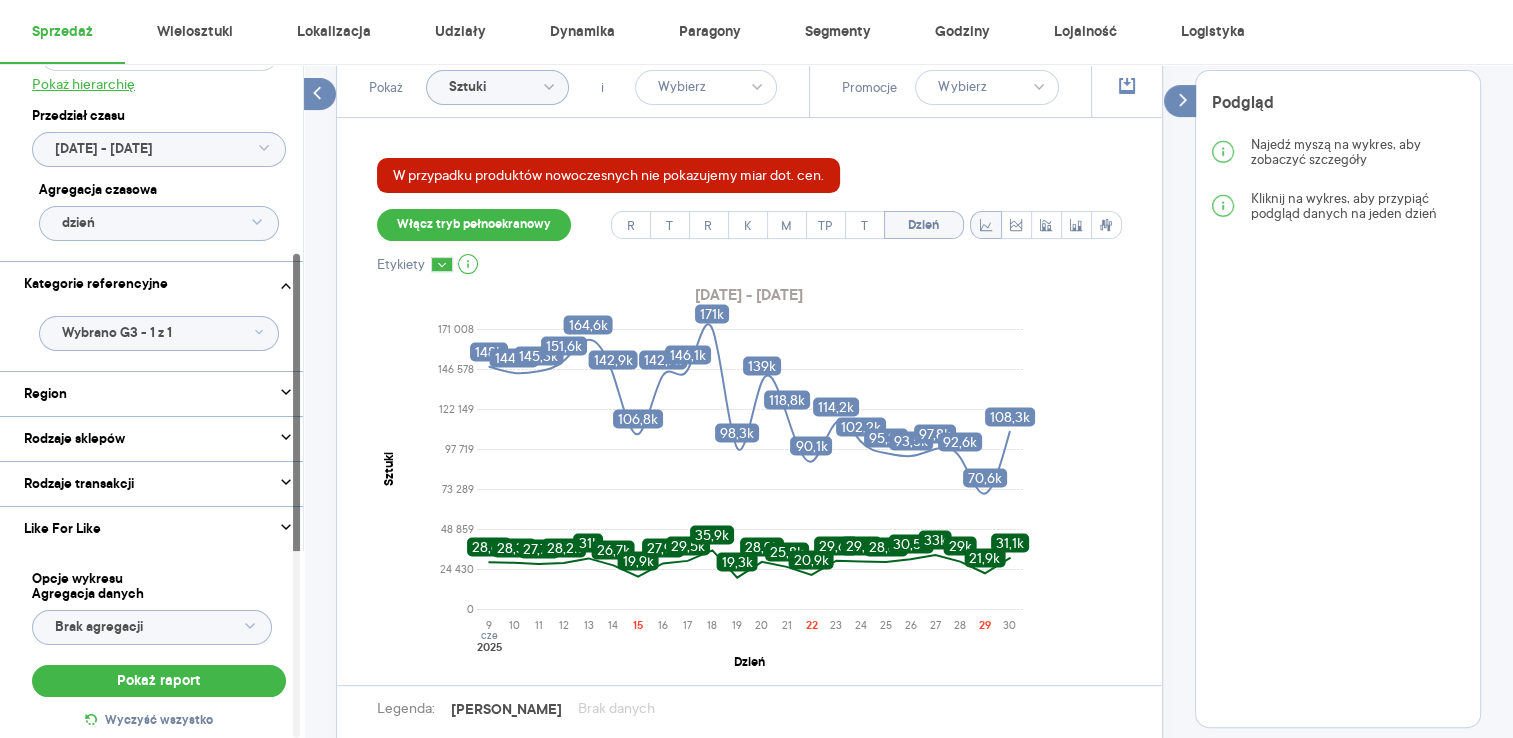scroll, scrollTop: 600, scrollLeft: 0, axis: vertical 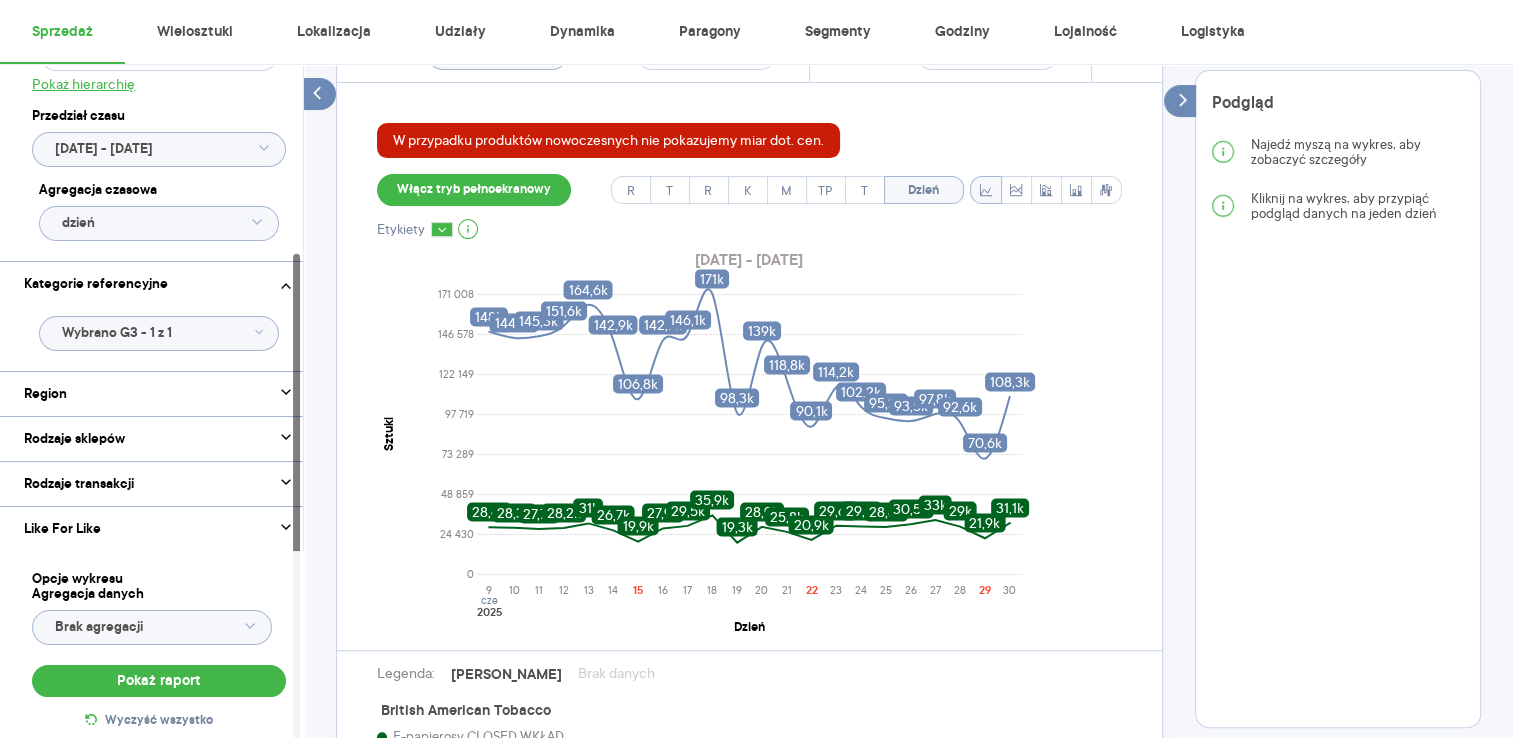 click on "Raporty Nowe Insights Eksport danych Baza wiedzy Aktualności [EMAIL_ADDRESS][DOMAIN_NAME] Wyloguj Sprzedaż Wielosztuki Lokalizacja Udziały Dynamika Paragony Segmenty Godziny Lojalność Logistyka Kategoria Wybrano 1 z 8 Marka Produkt Pokaż hierarchię Przedział czasu [DATE] - [DATE] Agregacja czasowa dzień Kategorie referencyjne Wybrano G3 - 1 z 1 Region Rodzaje sklepów Rodzaje transakcji Wszystkie Like For Like Uwzględnij LFL Opcje wykresu Agregacja danych Brak agregacji Pokaż raport Wyczyść wszystko Sprzedaż Podsumowanie - dane własne  (British American Tobacco) W przypadku produktów nowoczesnych nie pokazujemy miar dot. cen. Pokaż: Dane total Dane per sklep Dystrybucja Jednostki naturalne Dane własne Dane kategorii referencyjnej Wartość sprzedaży (brutto) b/d b/d b/d Liczba sztuk 611 589 181,81% 217 024 Średnia cena (brutto) b/d b/d b/d Średnia sprzedaż dziennie (brutto) b/d b/d b/d Poprzedni okres R/R Pokaż Sztuki i Promocje Włącz tryb pełnoekranowy R T R K M TP T Dzień 0 9" at bounding box center [756, -231] 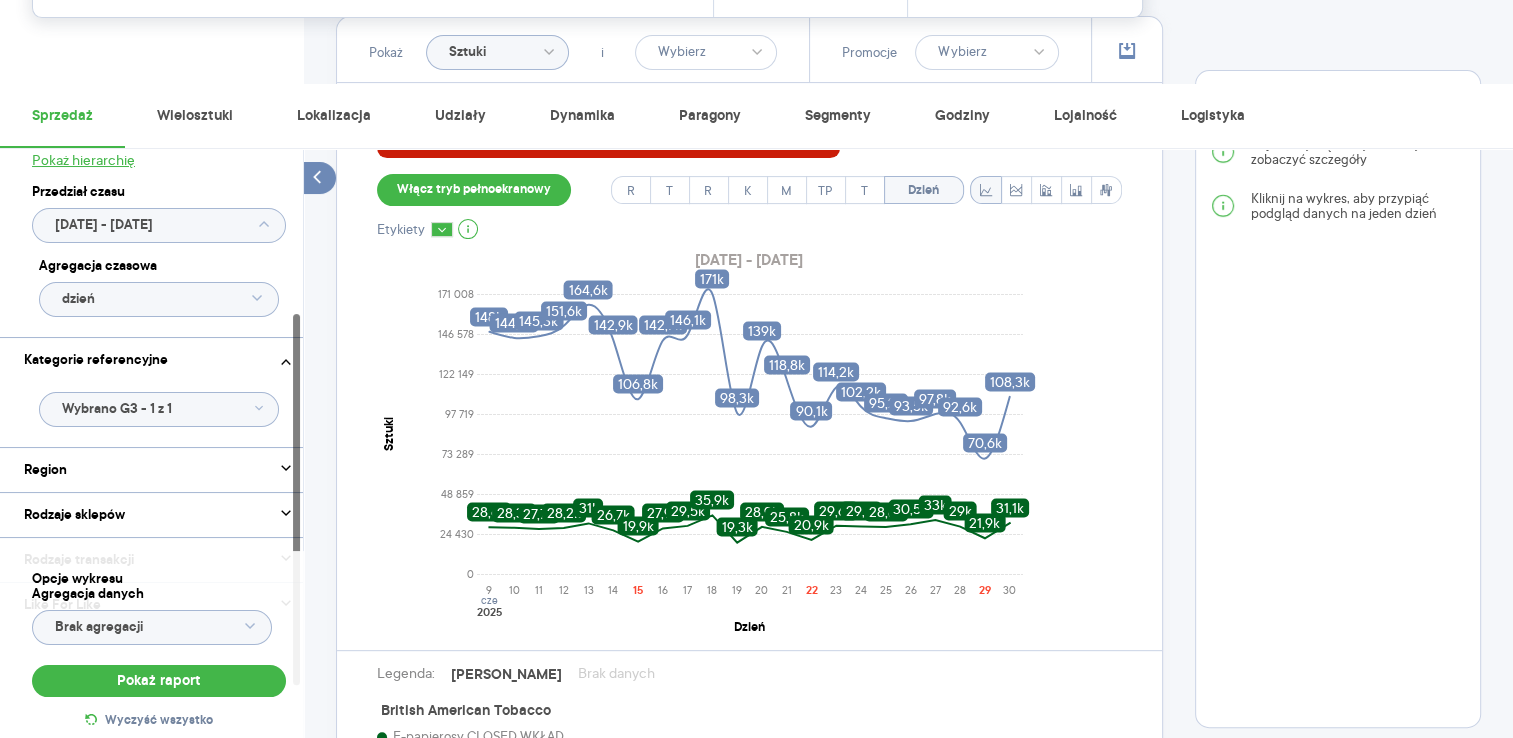 scroll, scrollTop: 0, scrollLeft: 0, axis: both 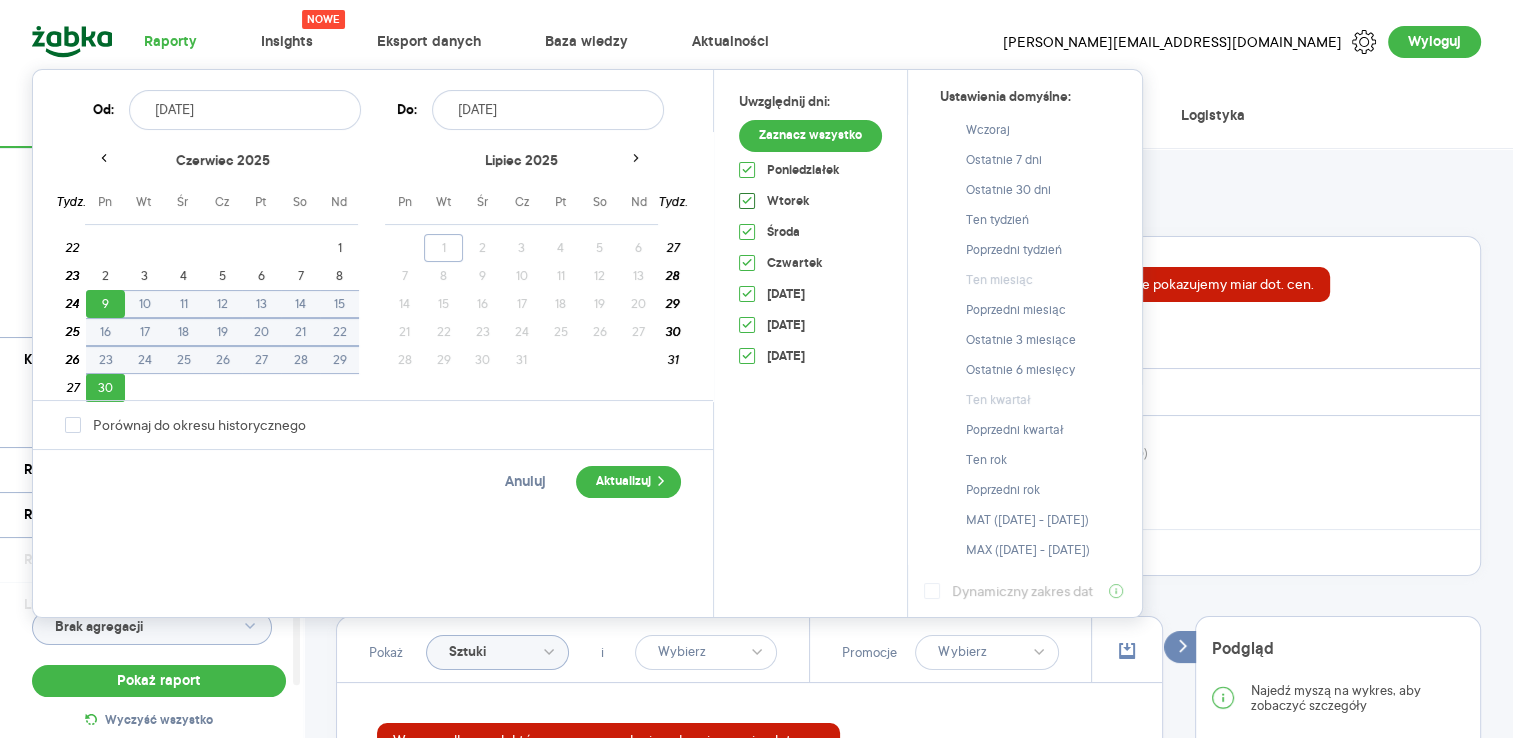 click 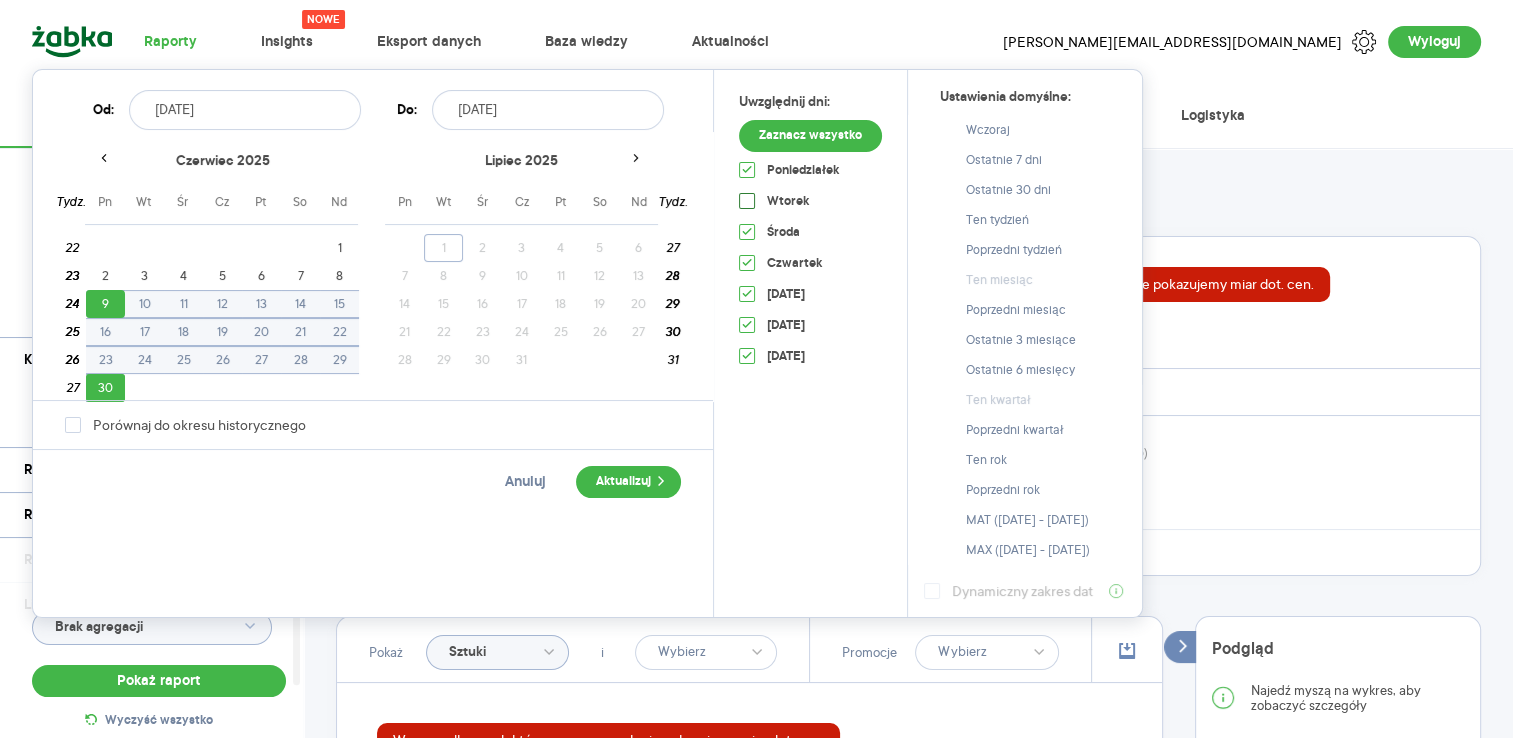 checkbox on "false" 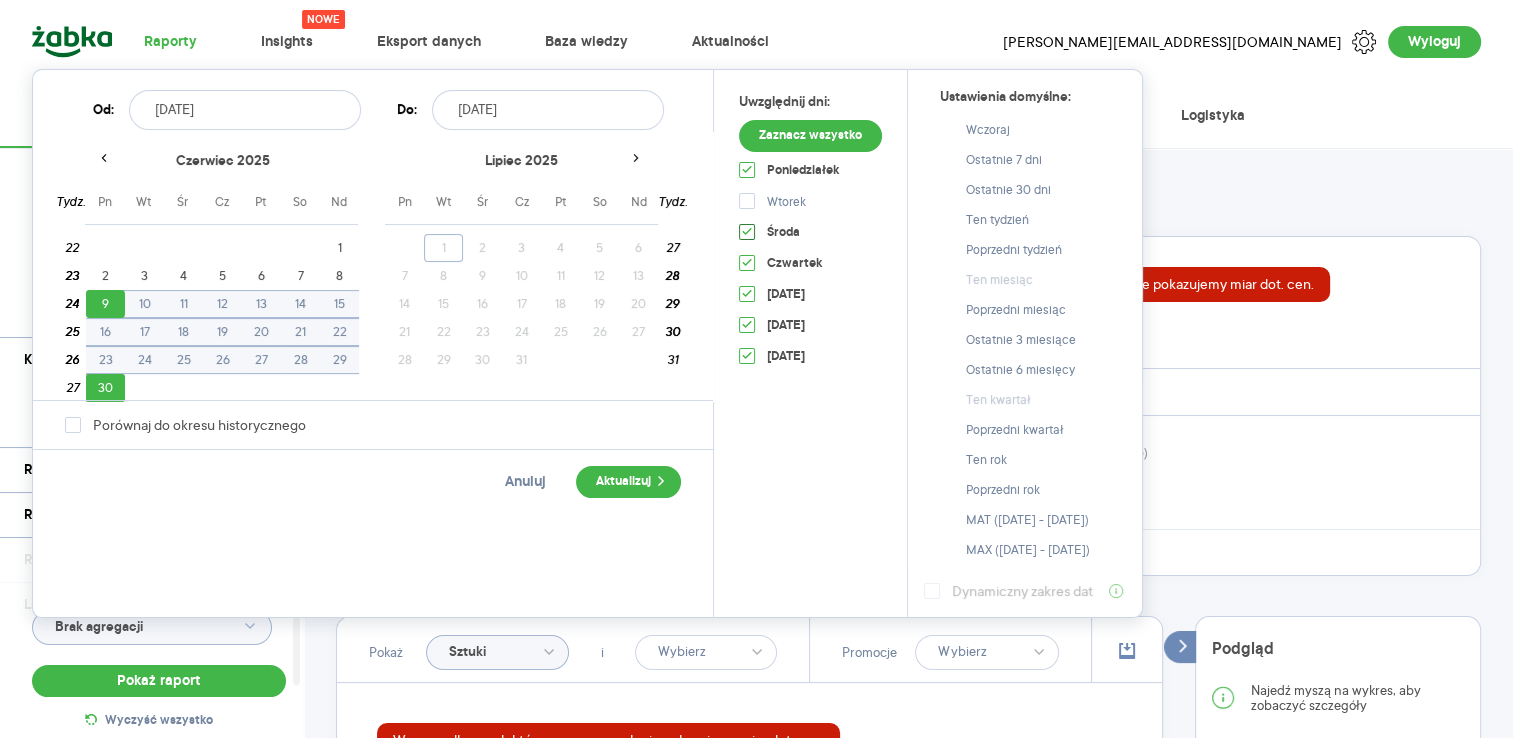drag, startPoint x: 747, startPoint y: 229, endPoint x: 749, endPoint y: 245, distance: 16.124516 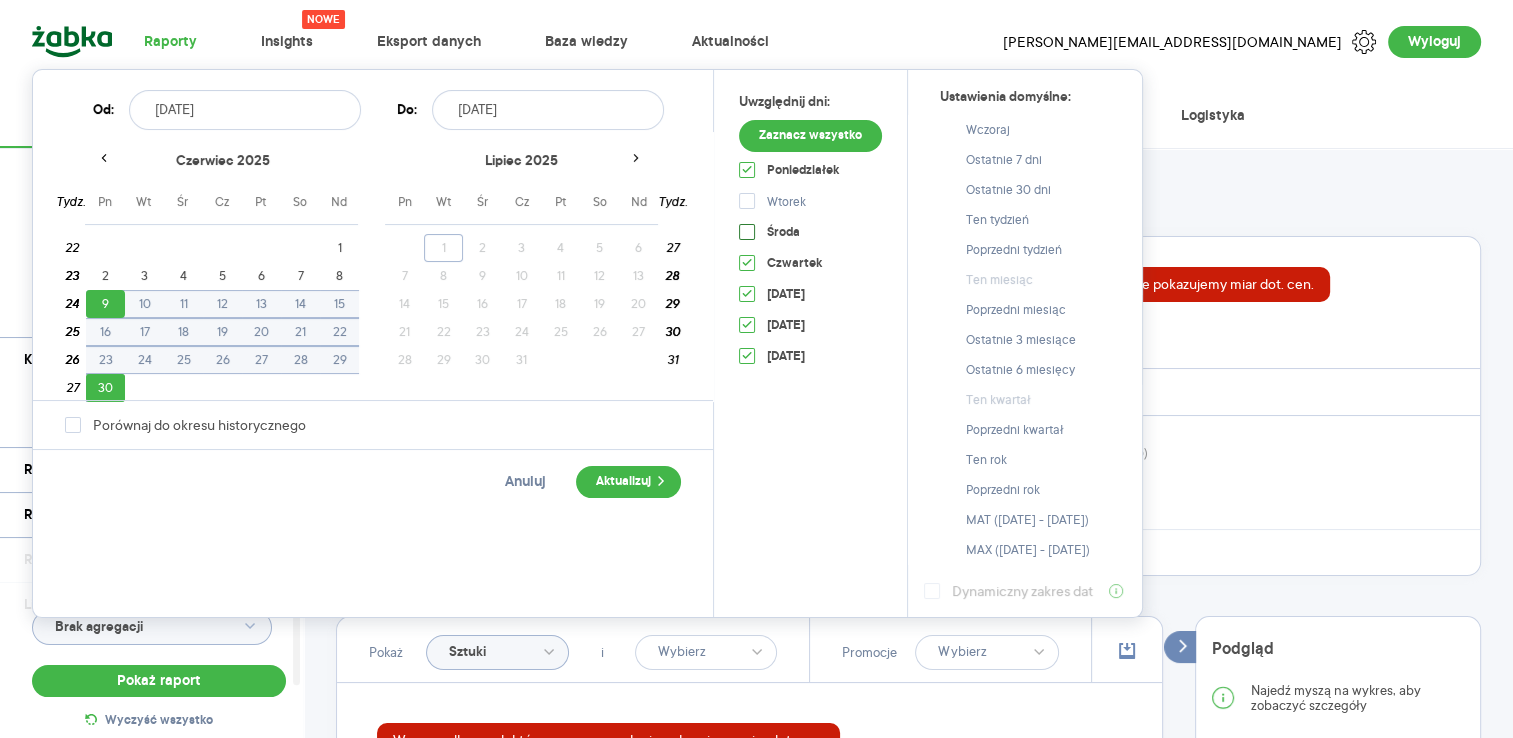 checkbox on "false" 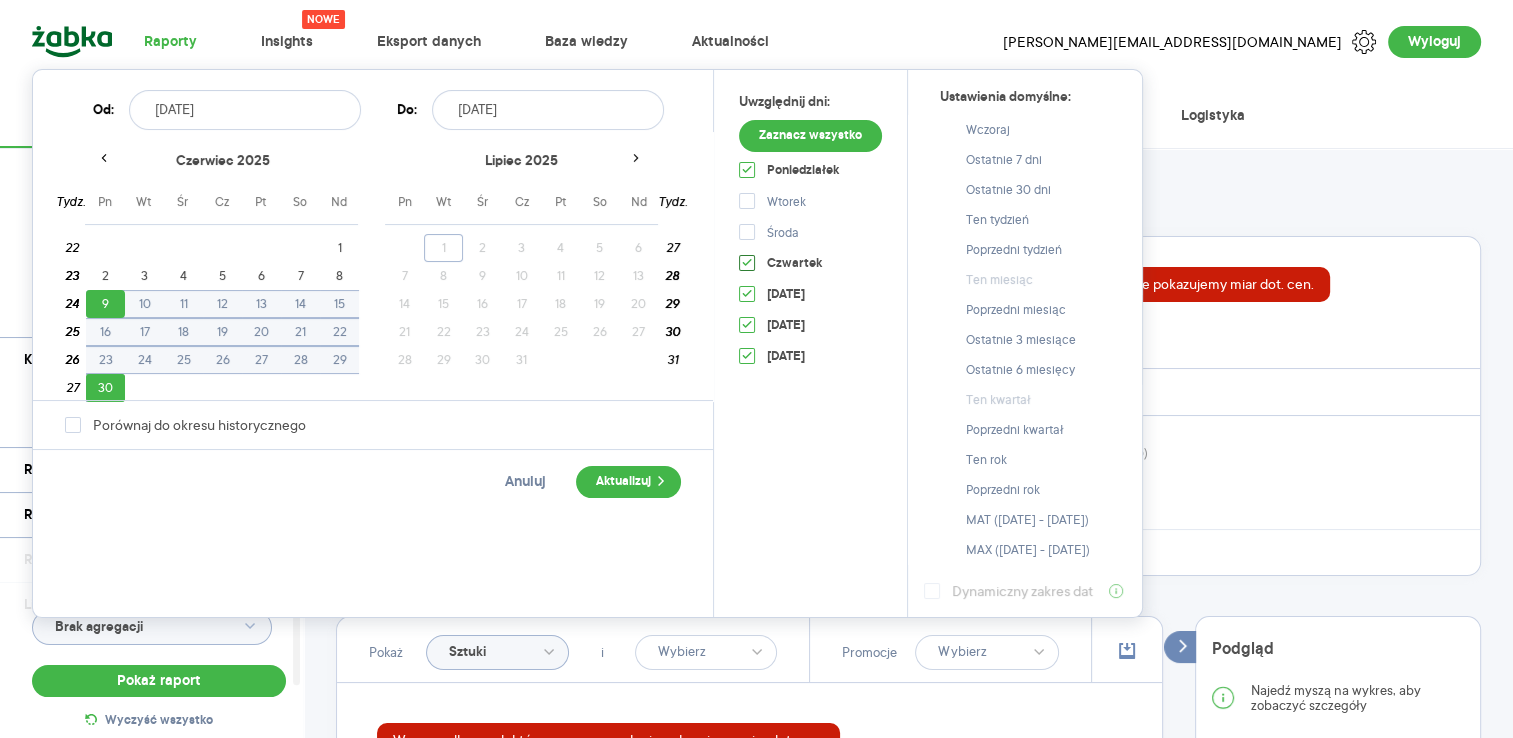 click 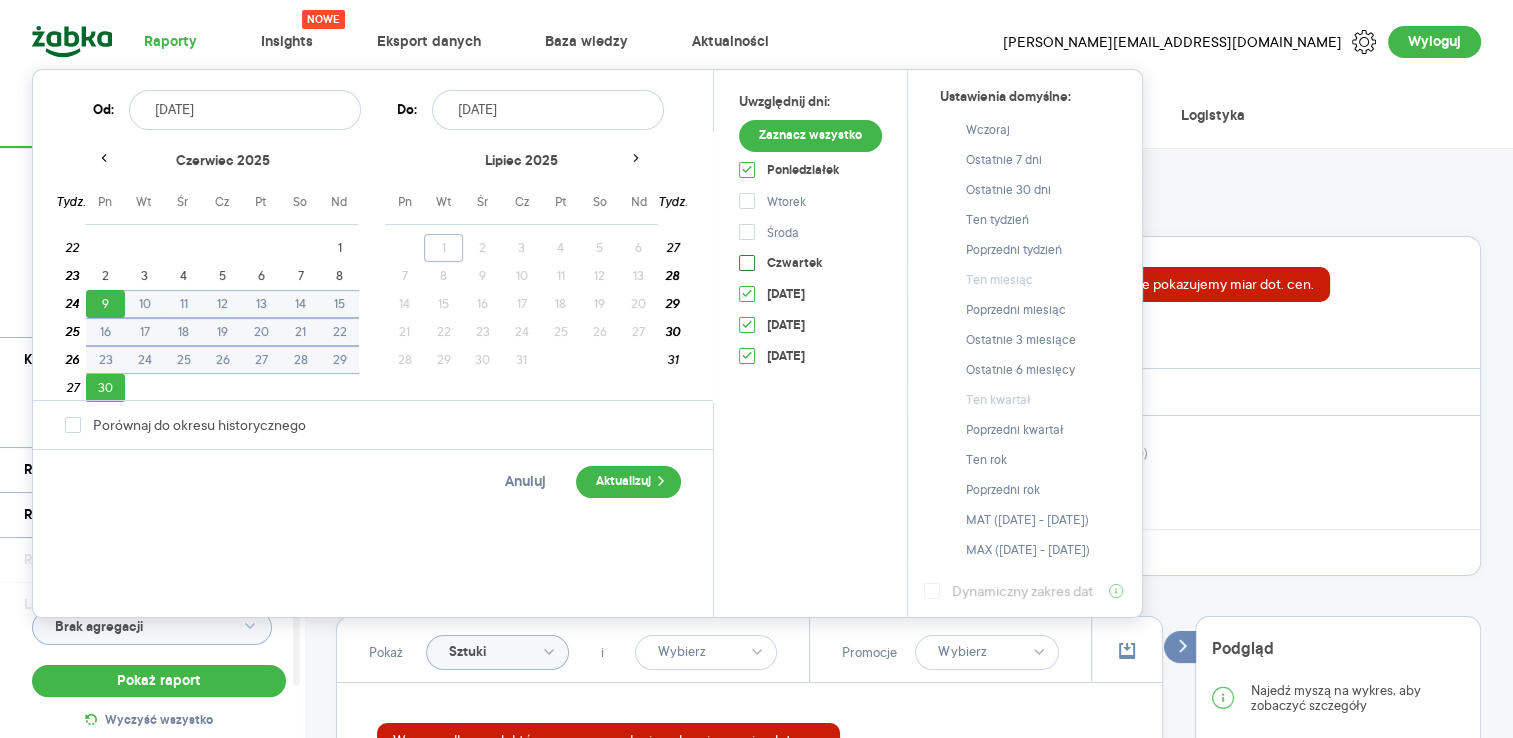 checkbox on "false" 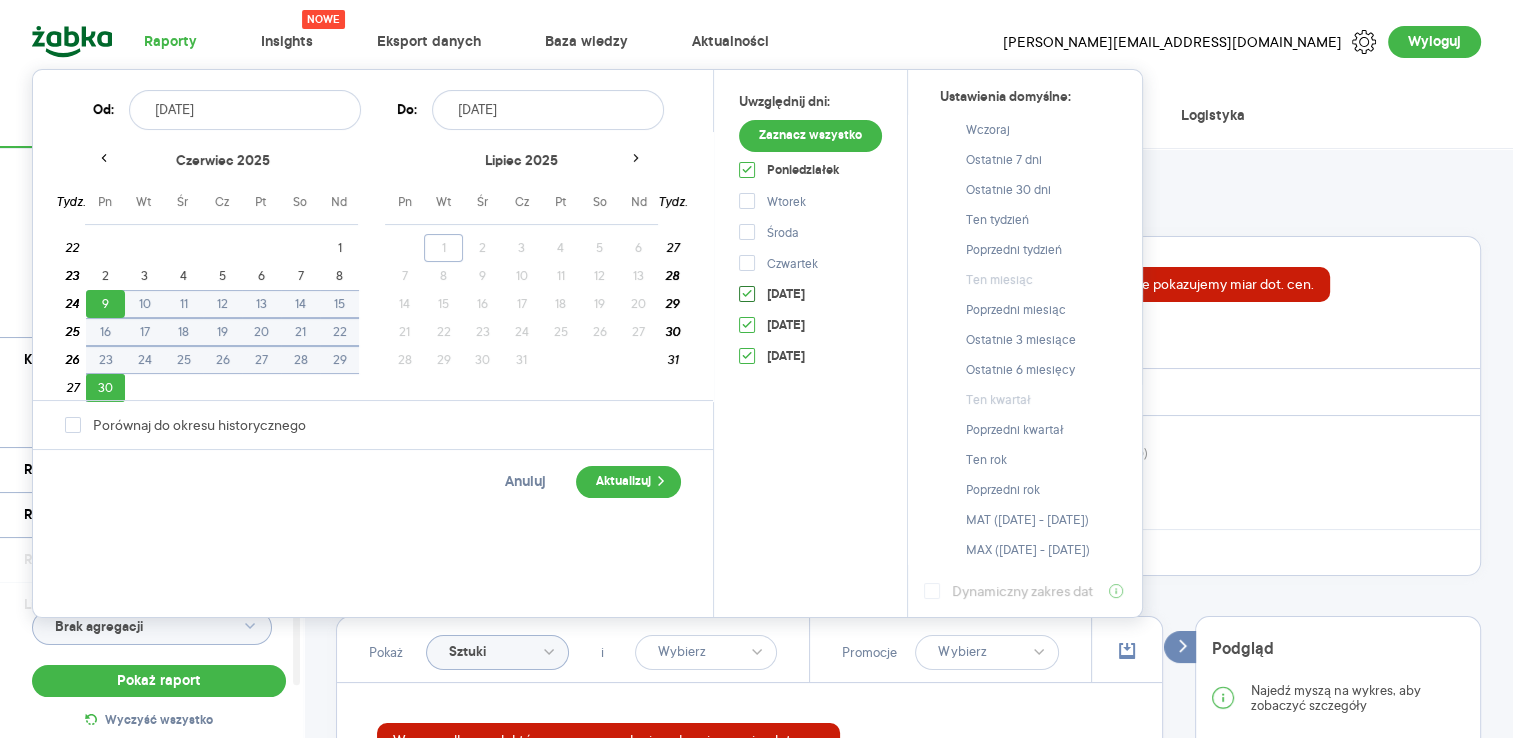 click at bounding box center (747, 294) 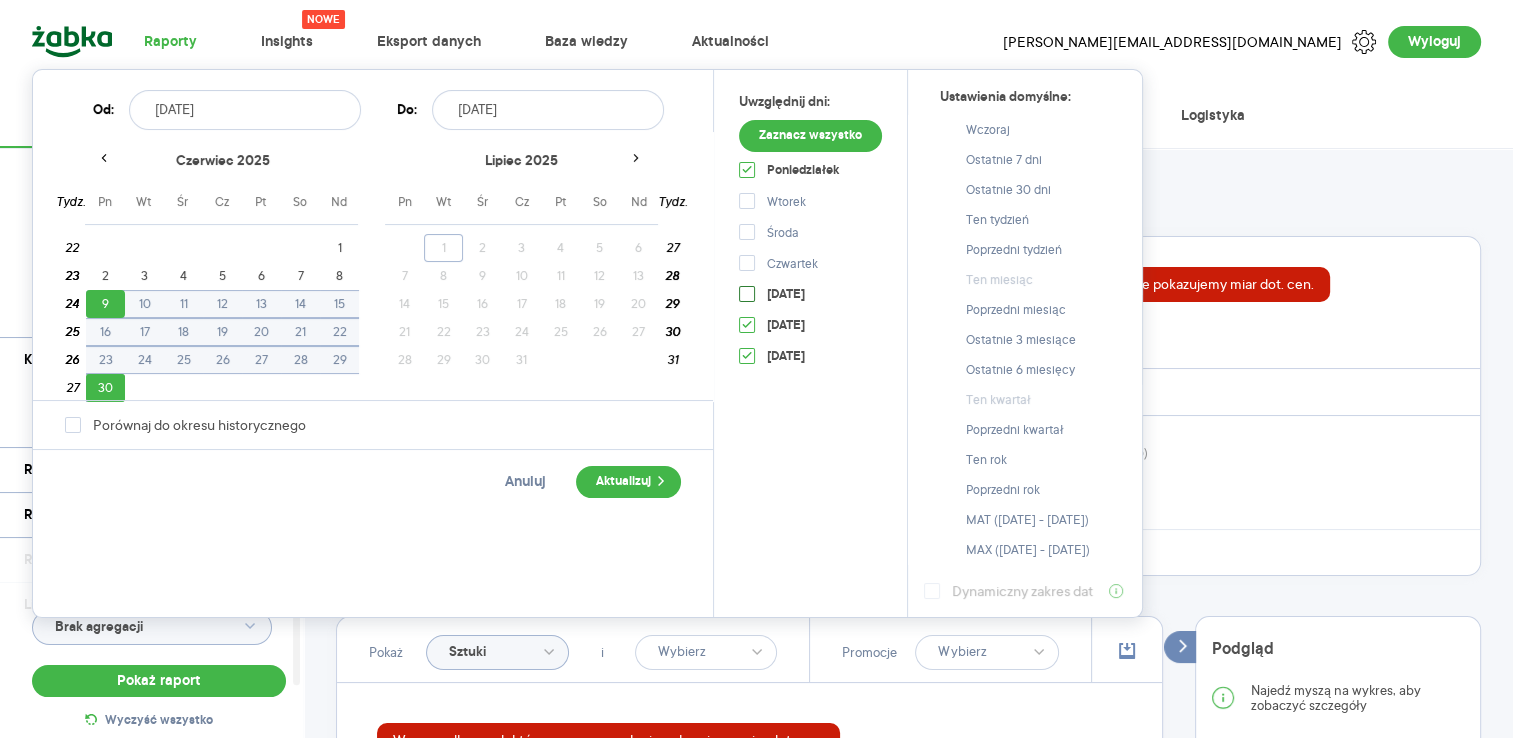 checkbox on "false" 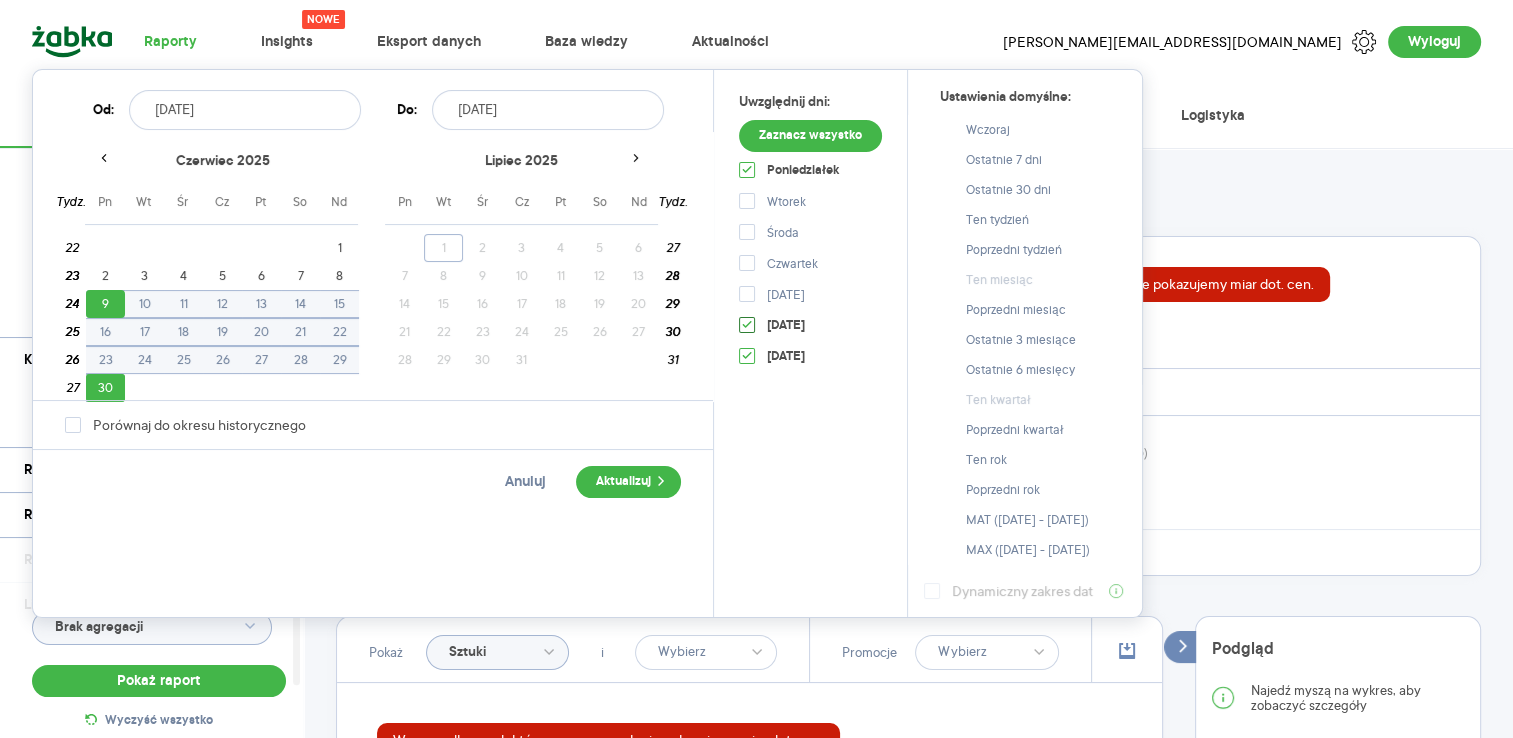drag, startPoint x: 747, startPoint y: 324, endPoint x: 747, endPoint y: 341, distance: 17 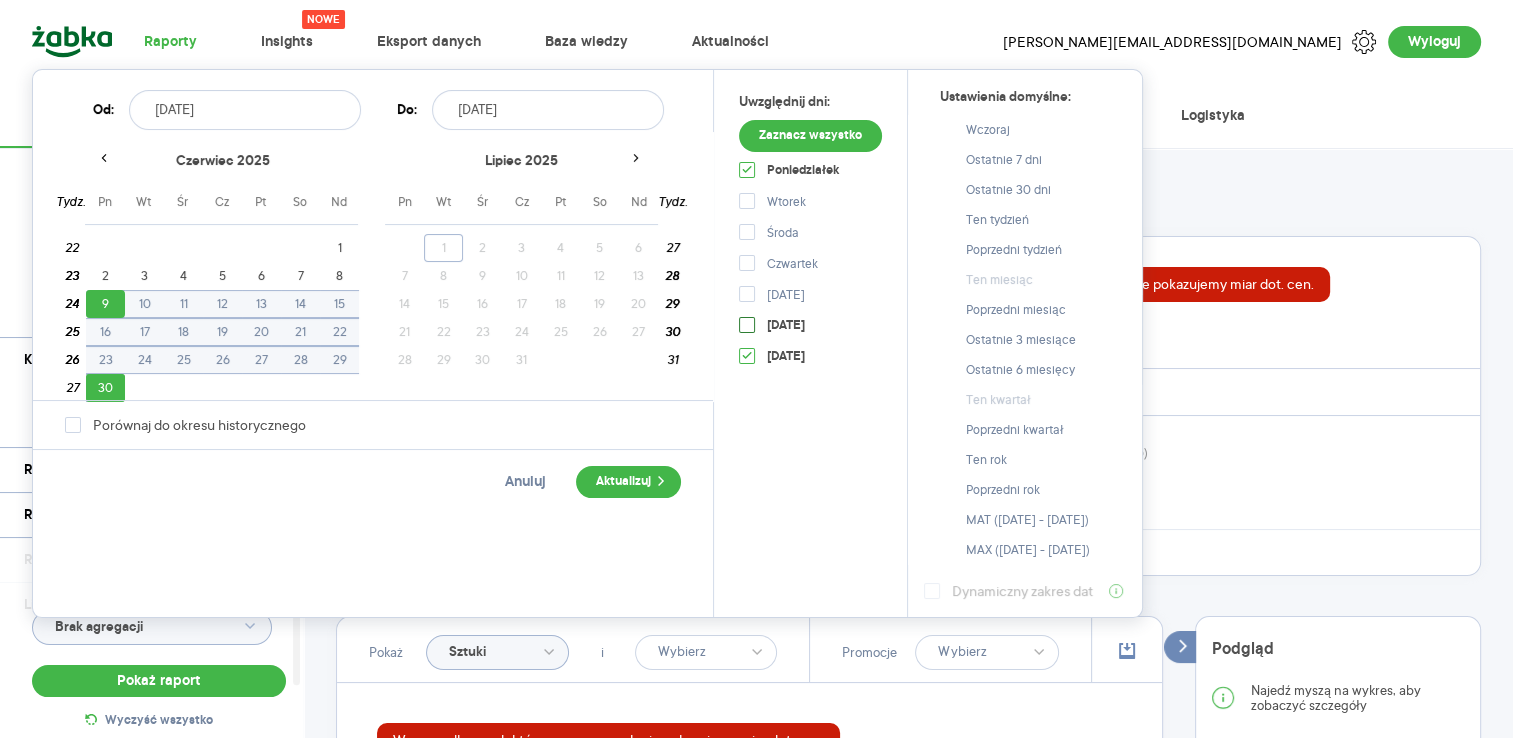 checkbox on "false" 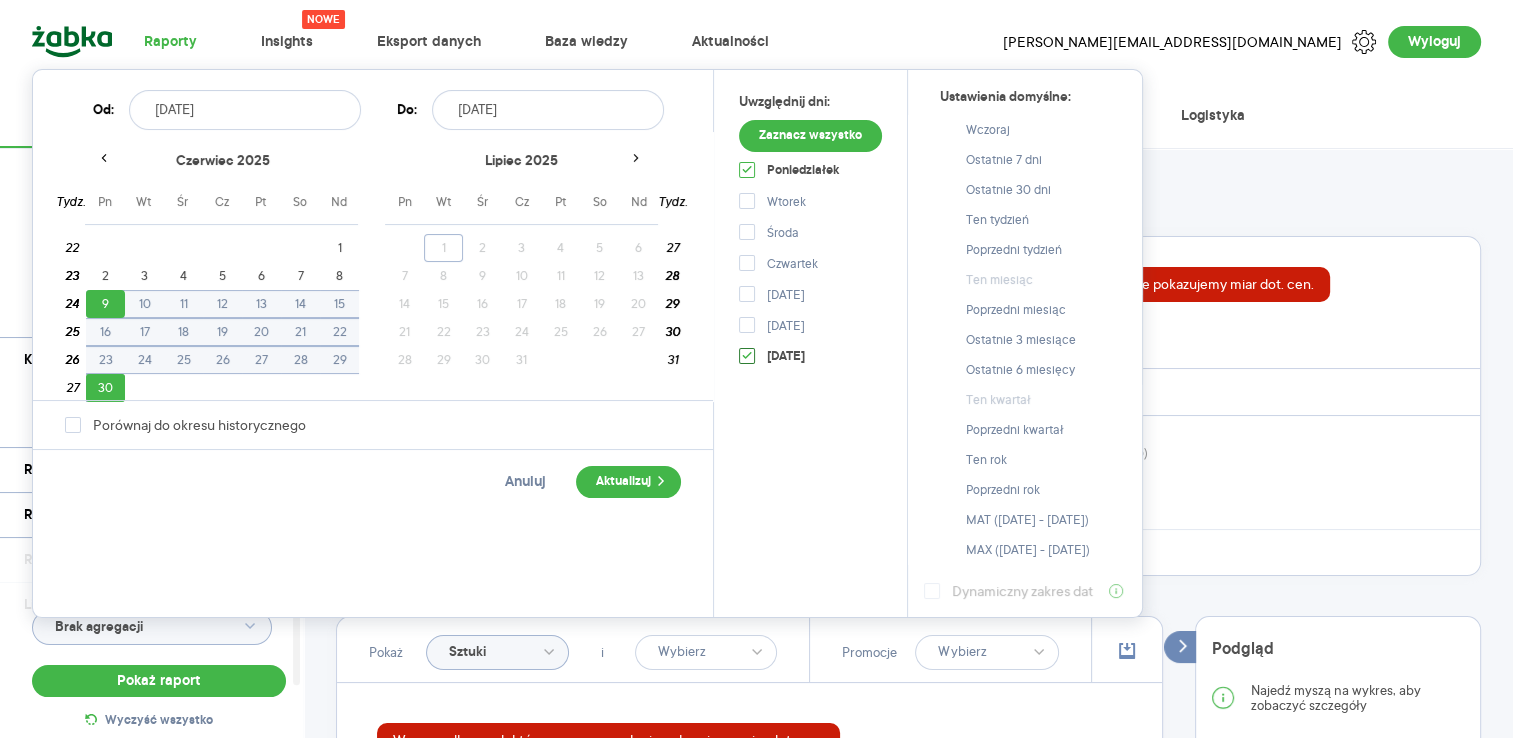 click at bounding box center [747, 356] 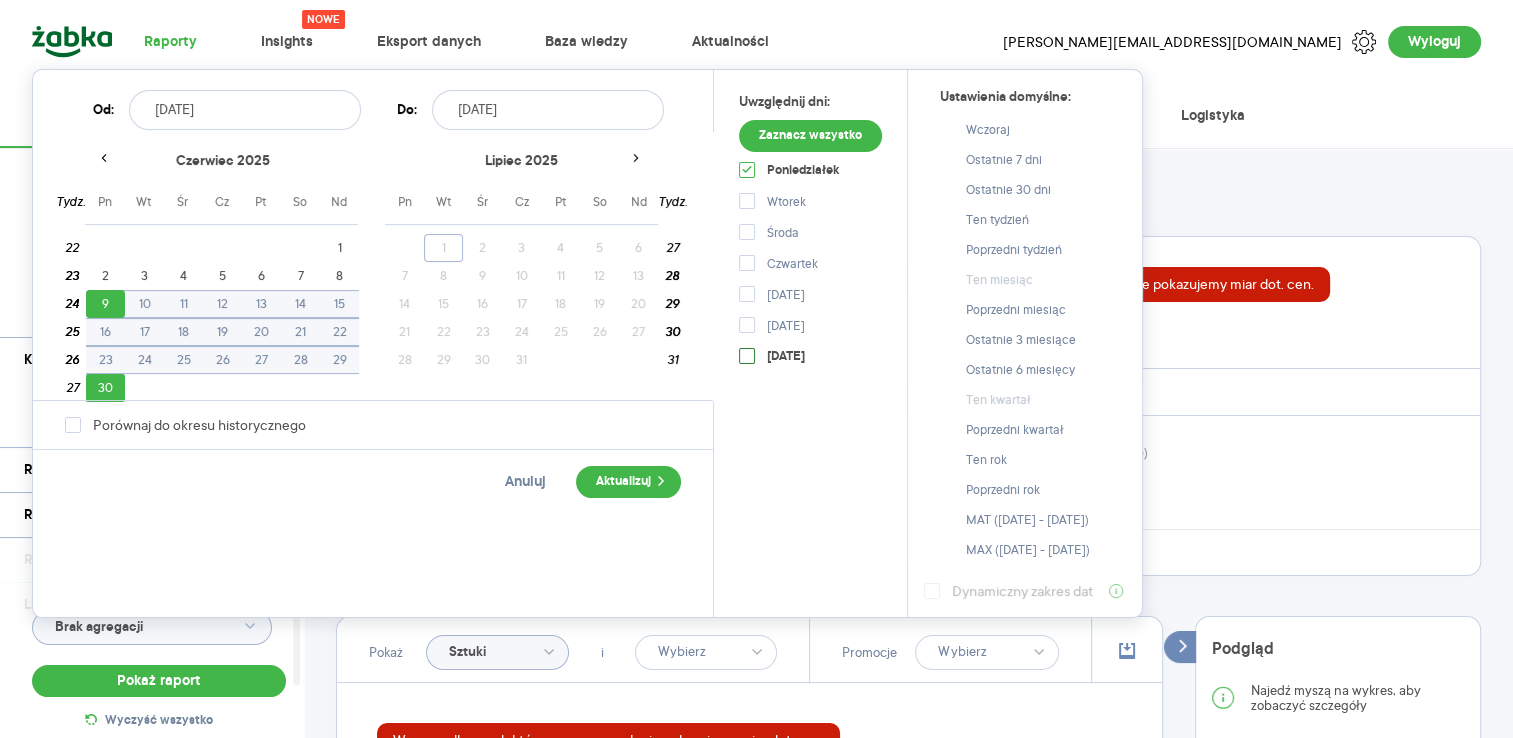 checkbox on "false" 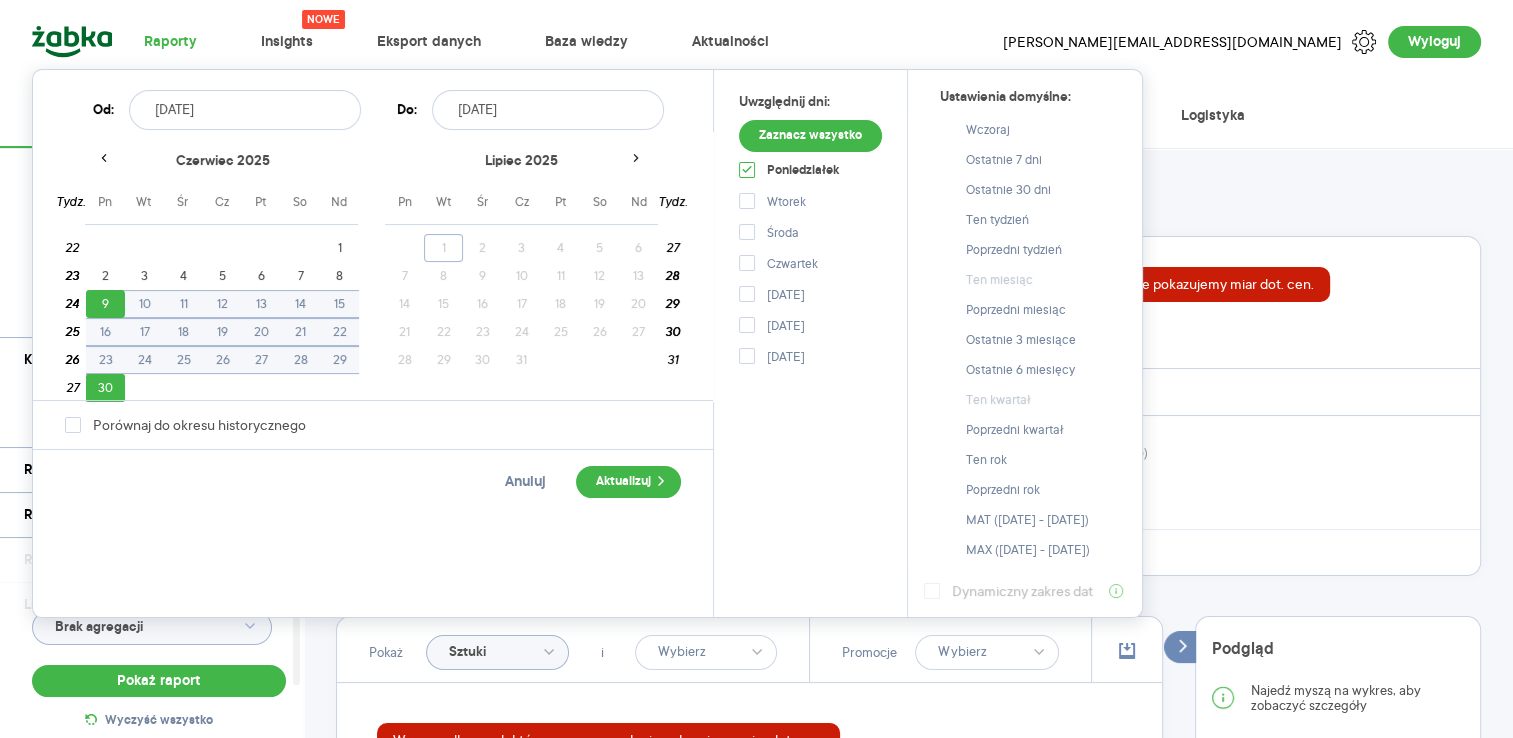 click on "Aktualizuj" at bounding box center (628, 482) 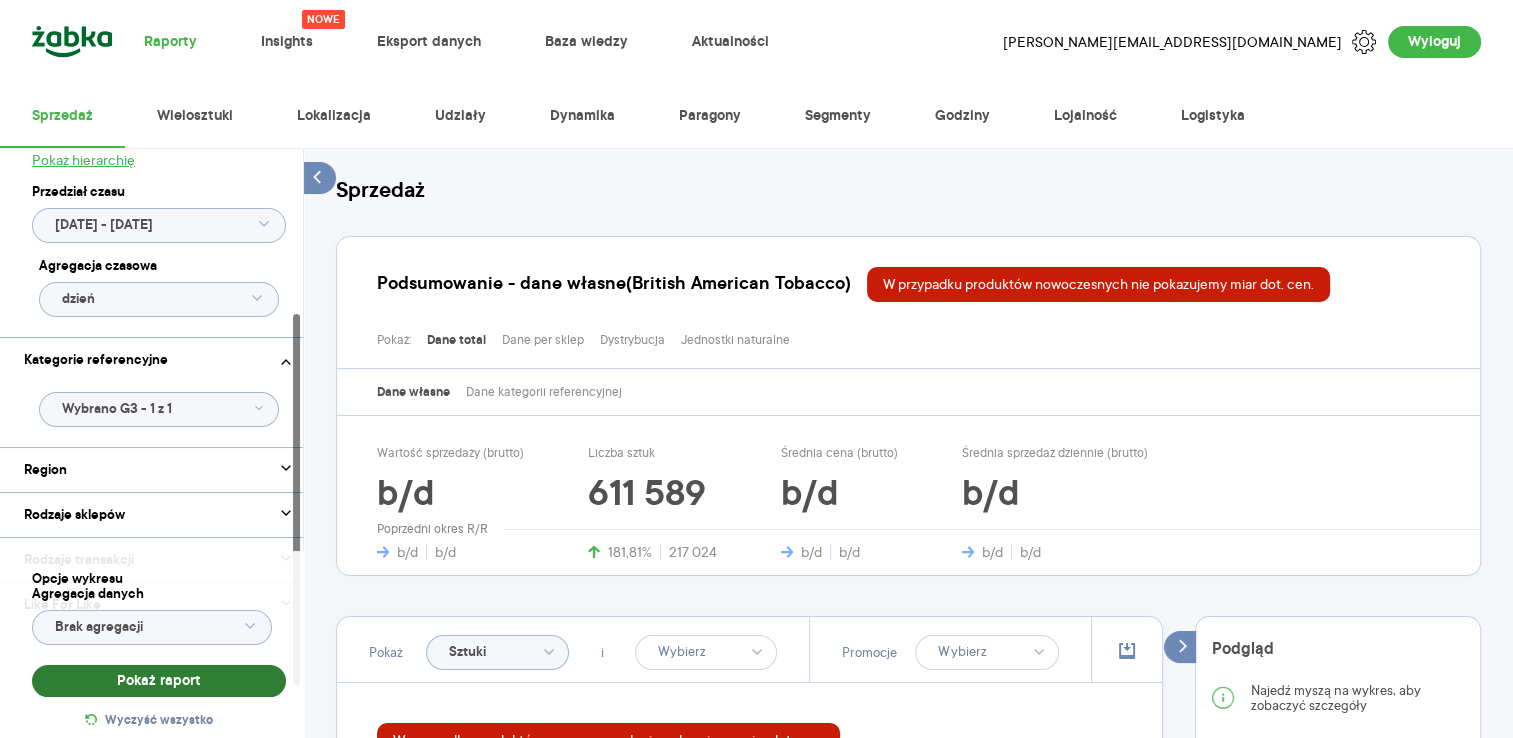 click on "Pokaż raport" at bounding box center [159, 681] 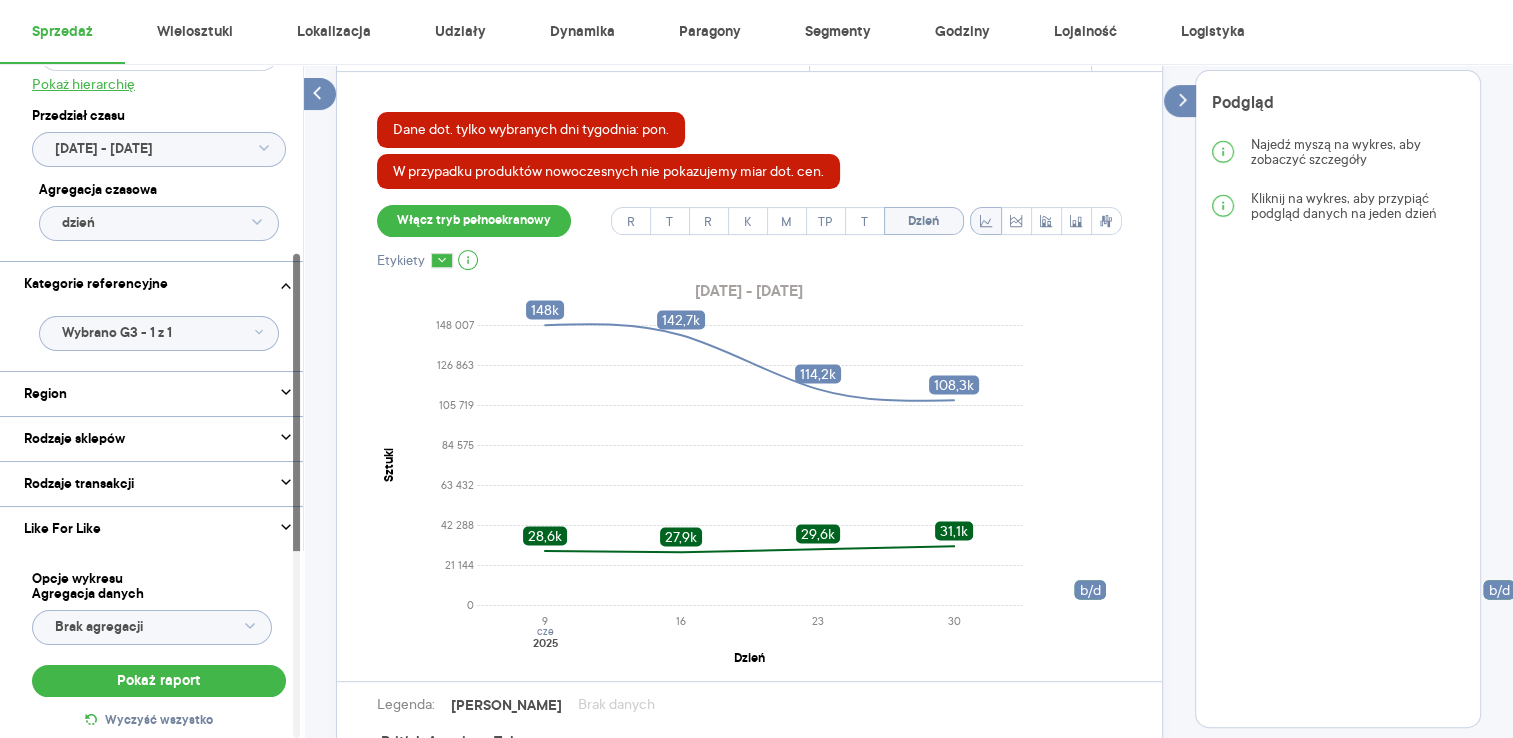 scroll, scrollTop: 700, scrollLeft: 0, axis: vertical 